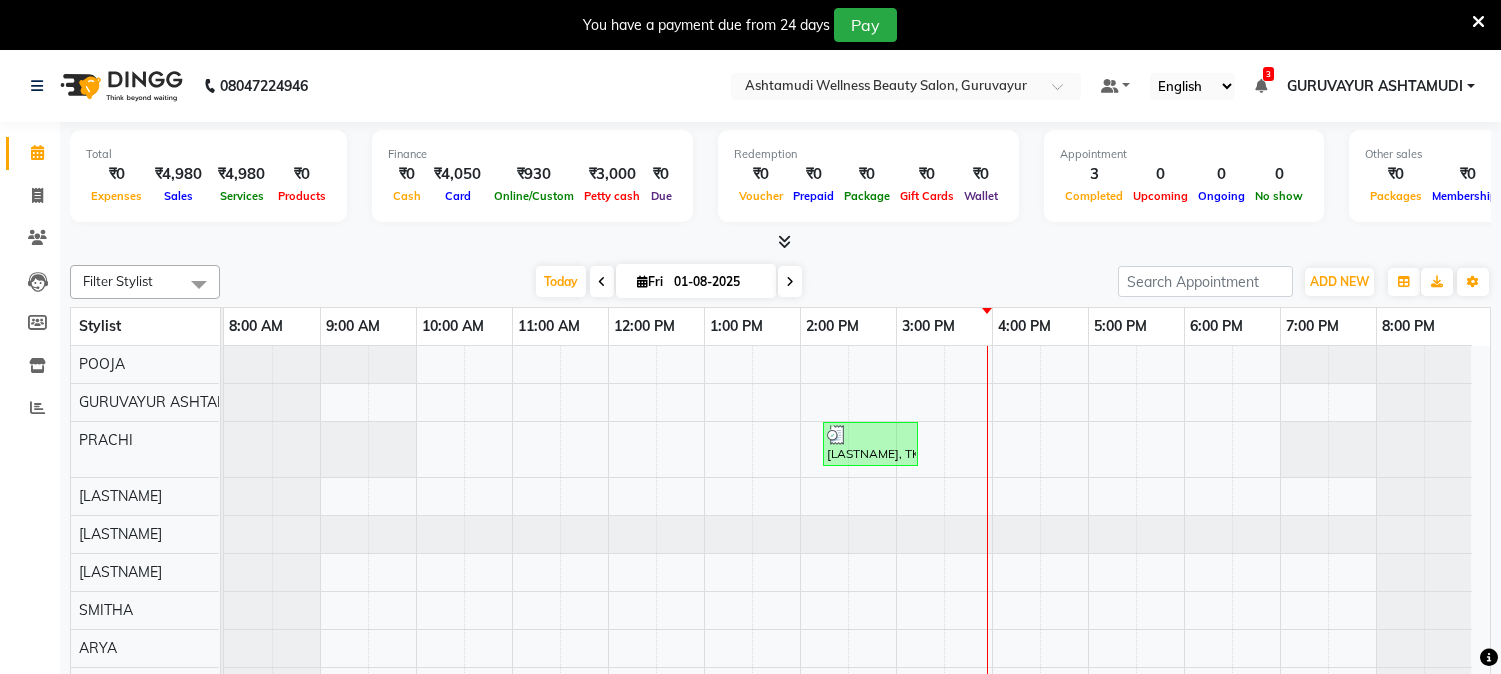 scroll, scrollTop: 0, scrollLeft: 0, axis: both 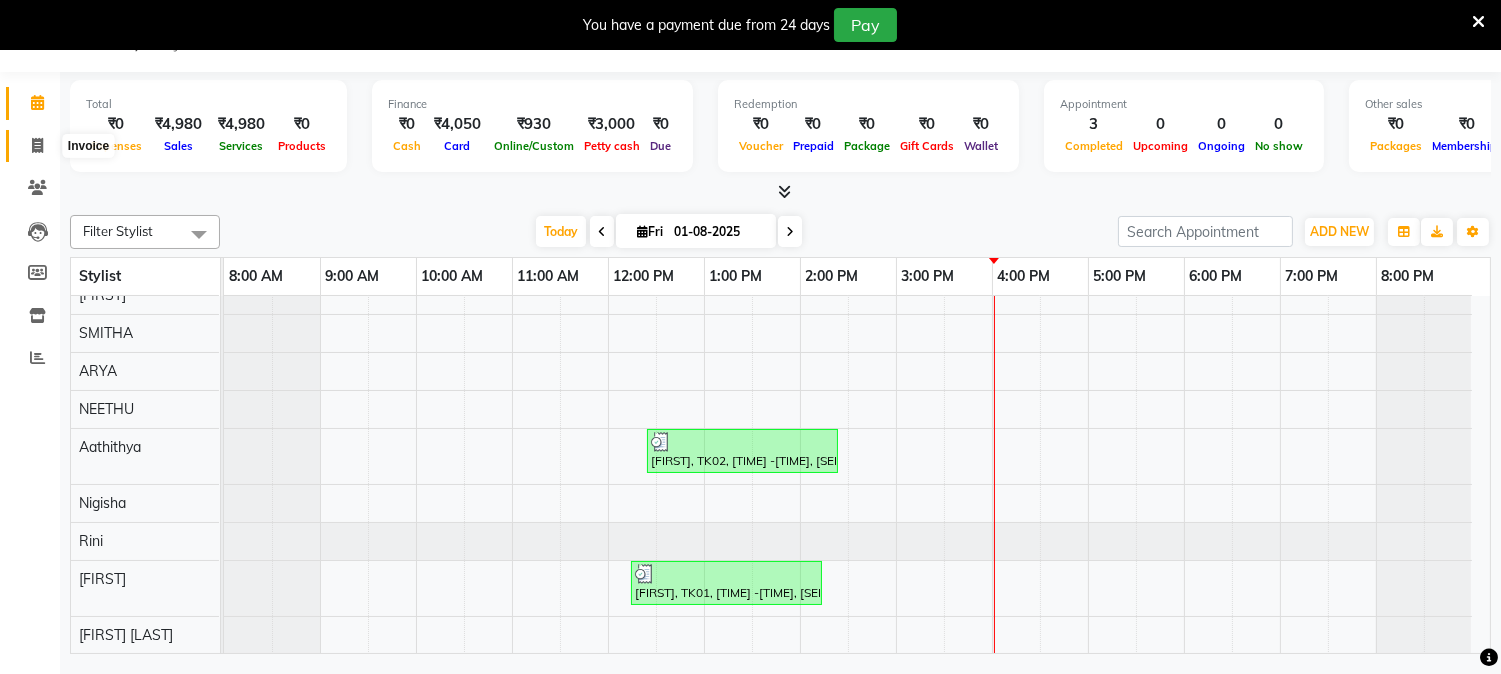 click 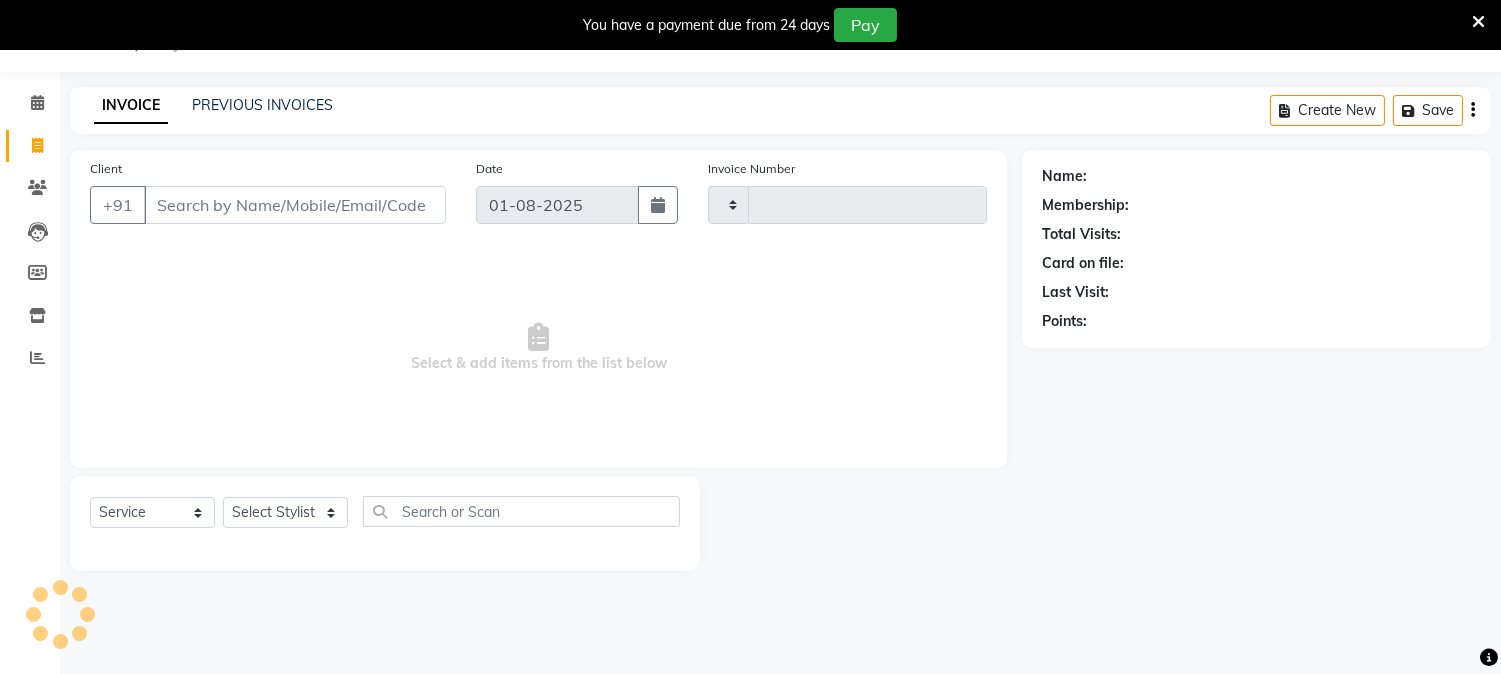 type on "1581" 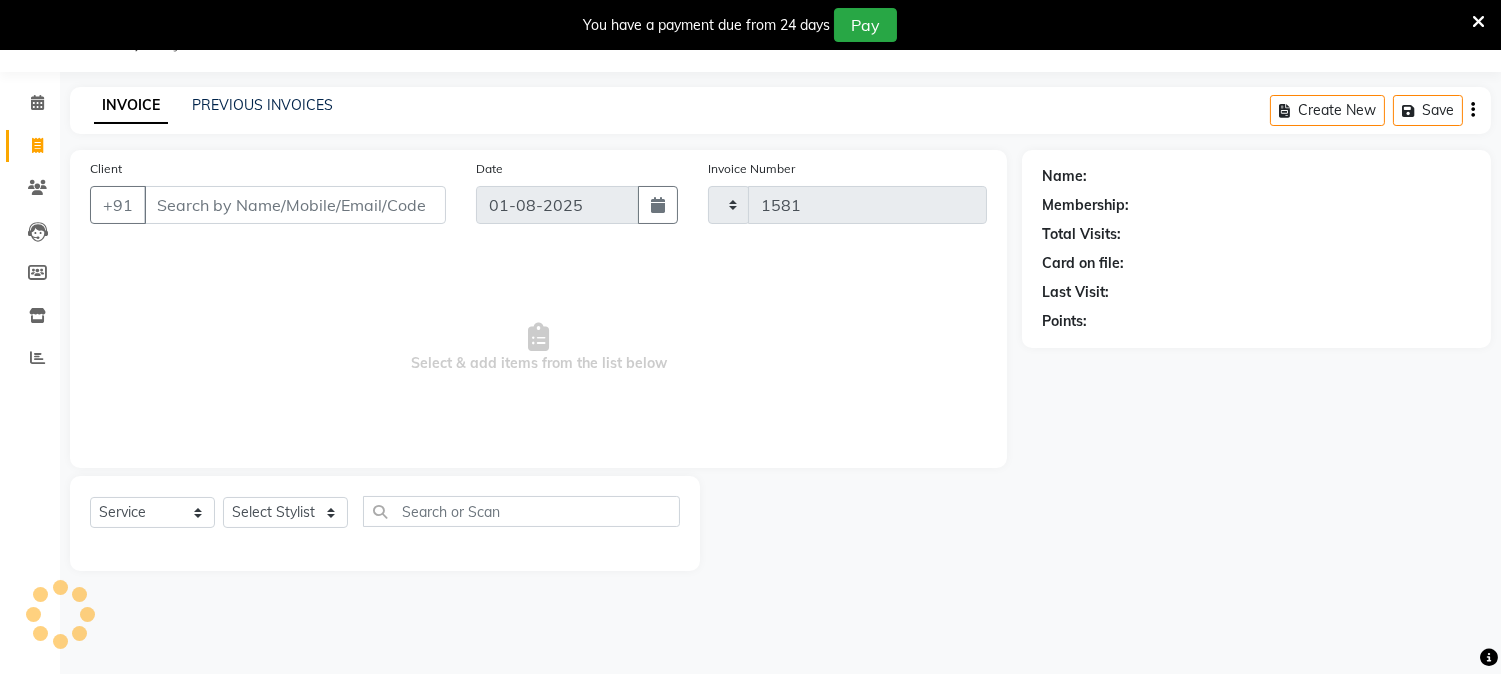 select on "4660" 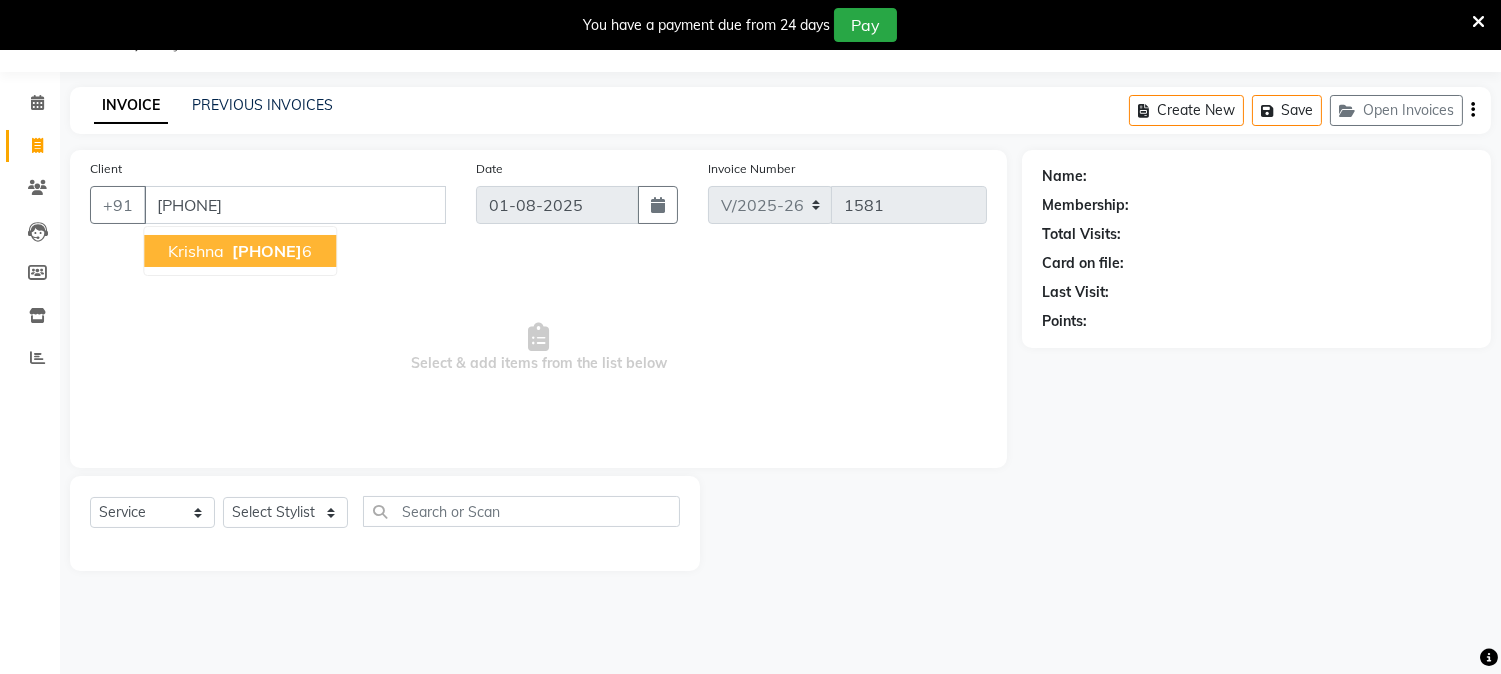 type on "8111803226" 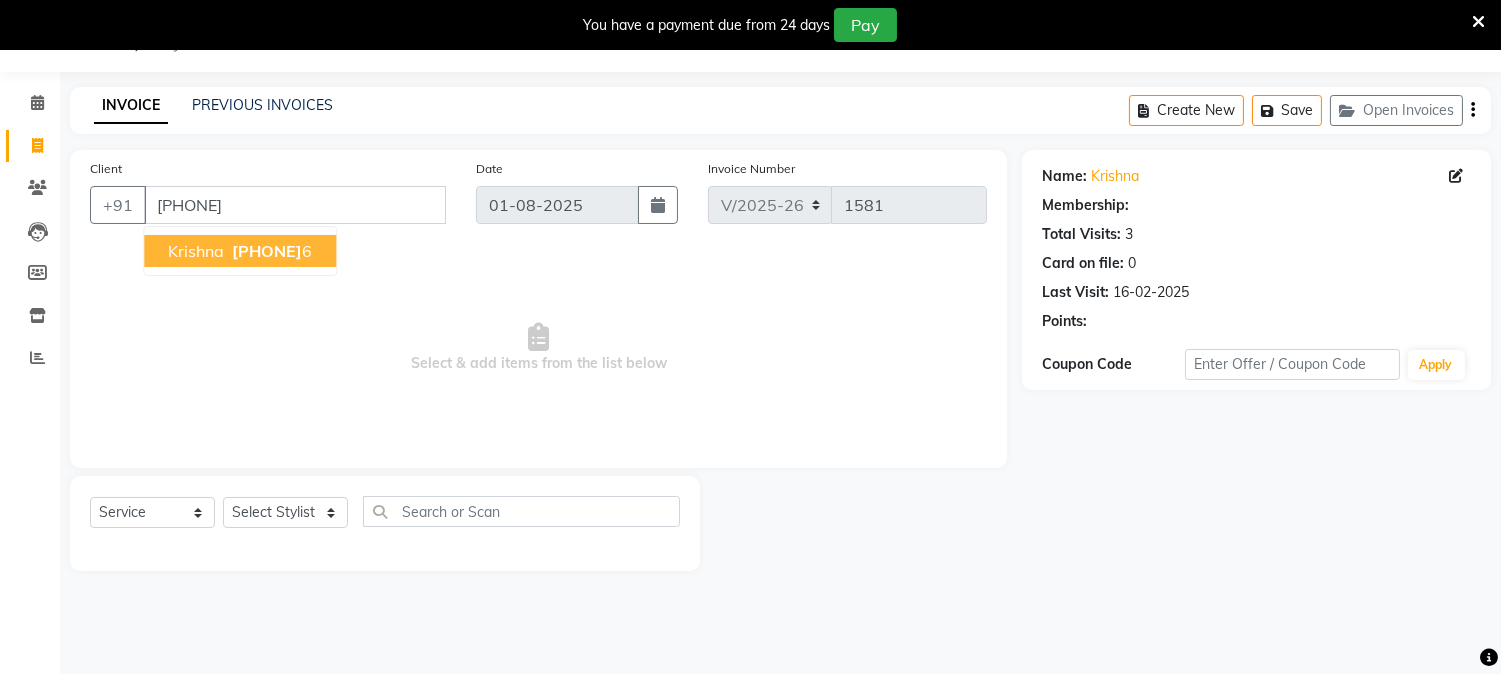 select on "1: Object" 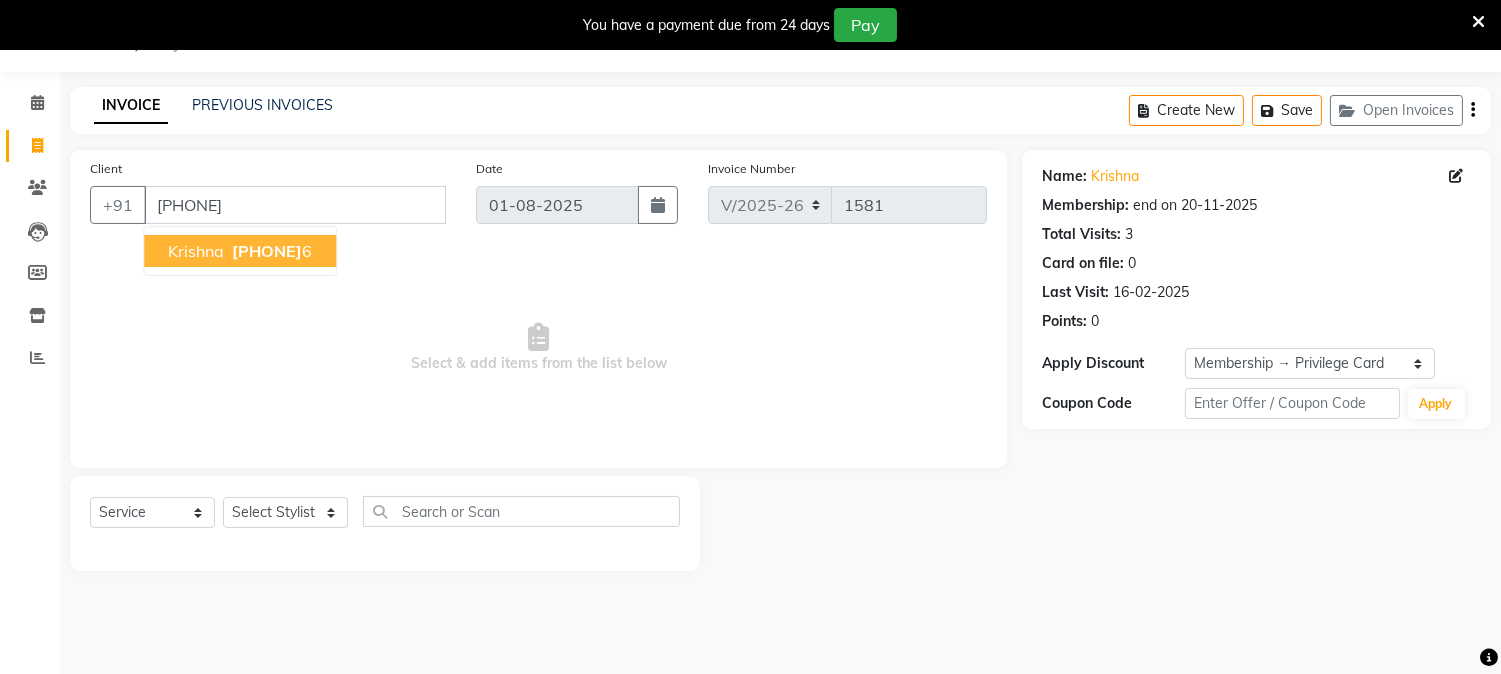 click on "811180322" at bounding box center (267, 251) 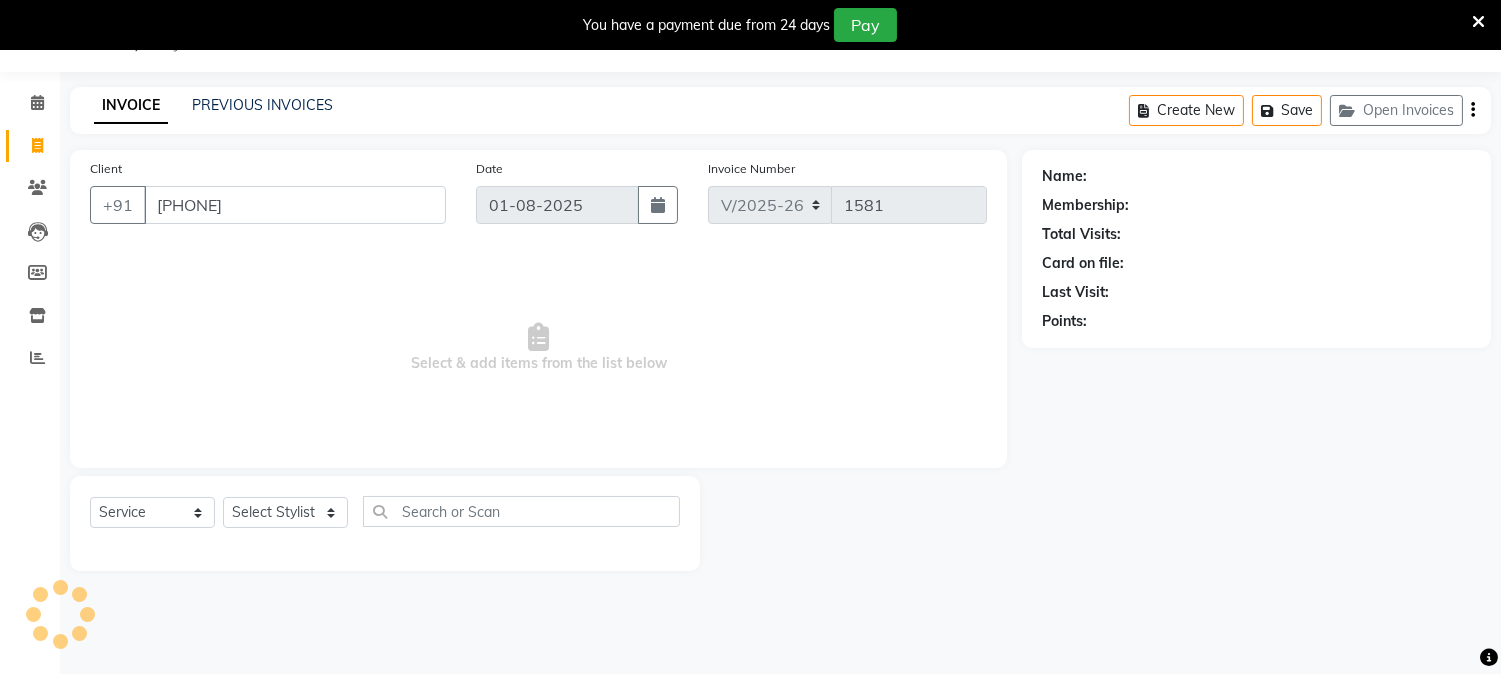select on "1: Object" 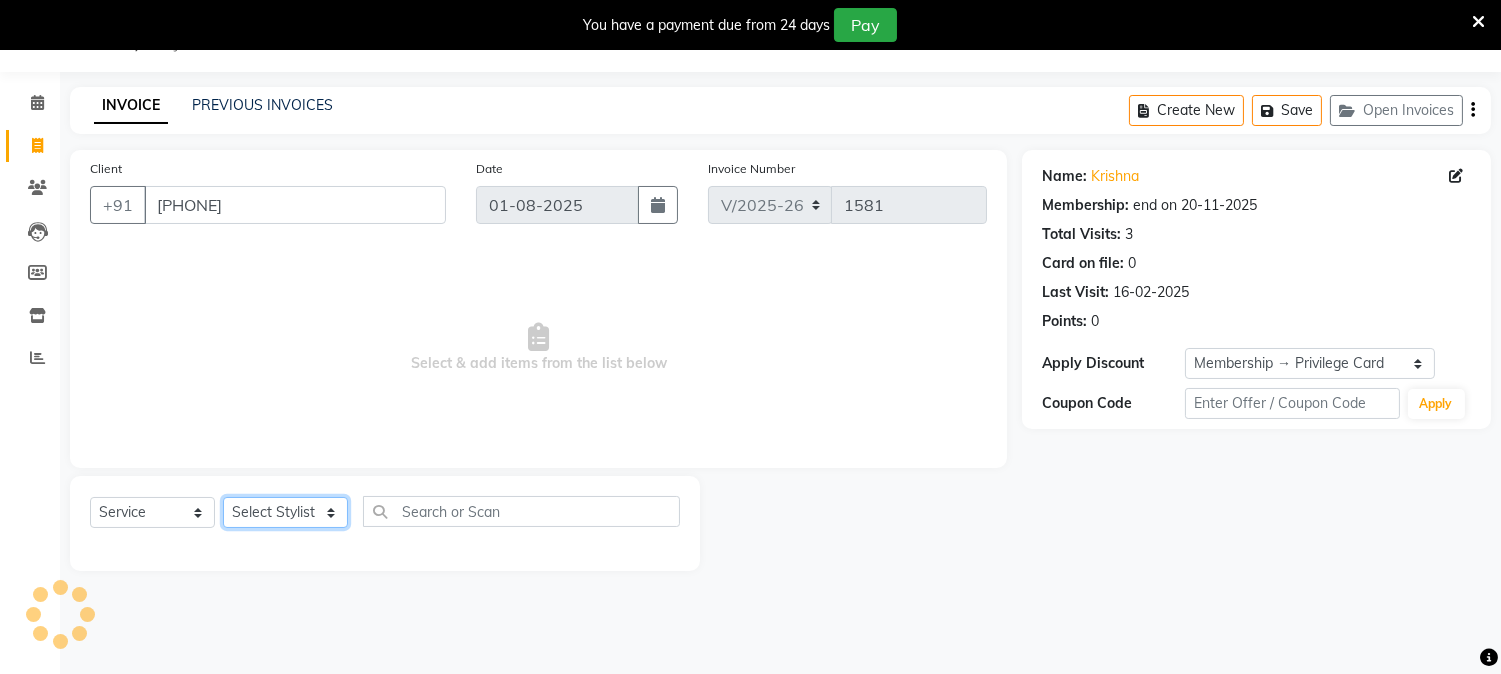 click on "Select Stylist Aathithya ANILA Anjana Das ARYA GURUVAYUR ASHTAMUDI NEETHU Nigisha POOJA PRACHI PRASEETHA REESHMA  Rini SMITHA THANKAMANI" 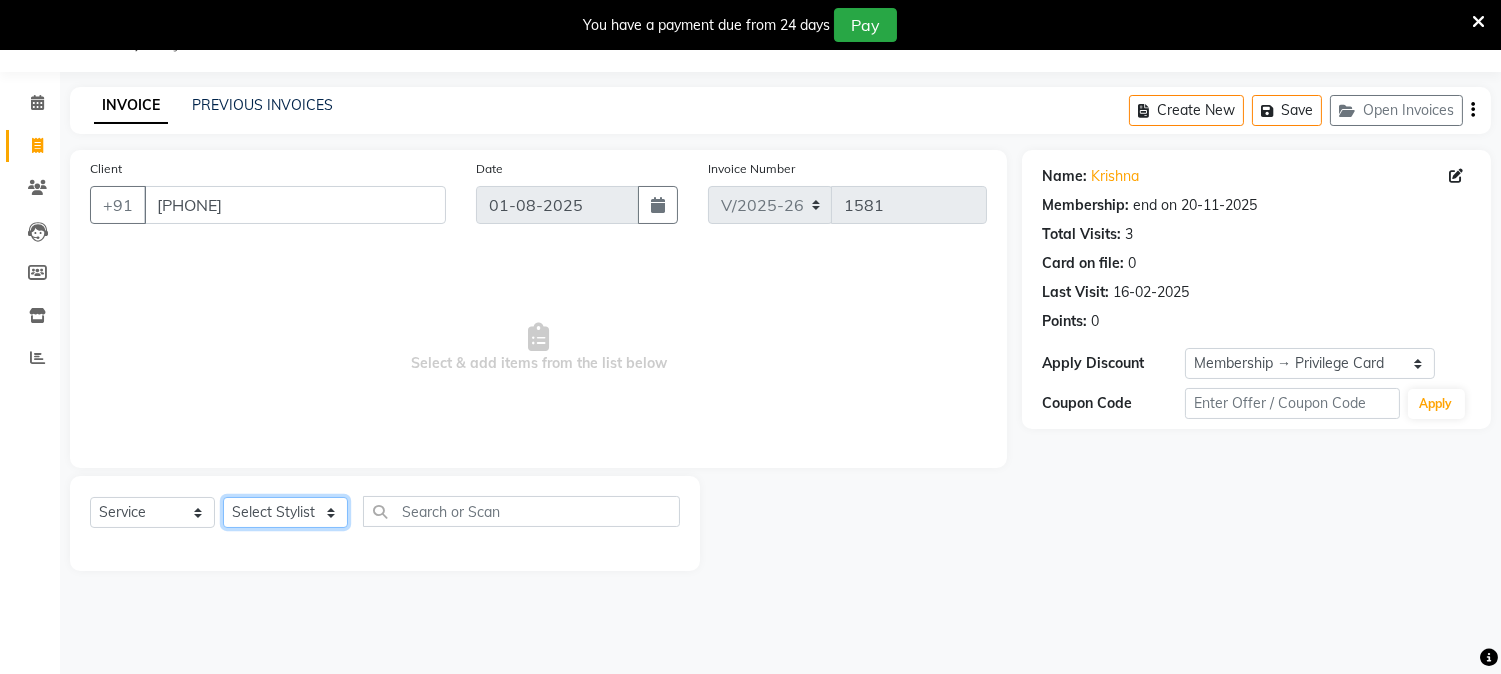 select on "39865" 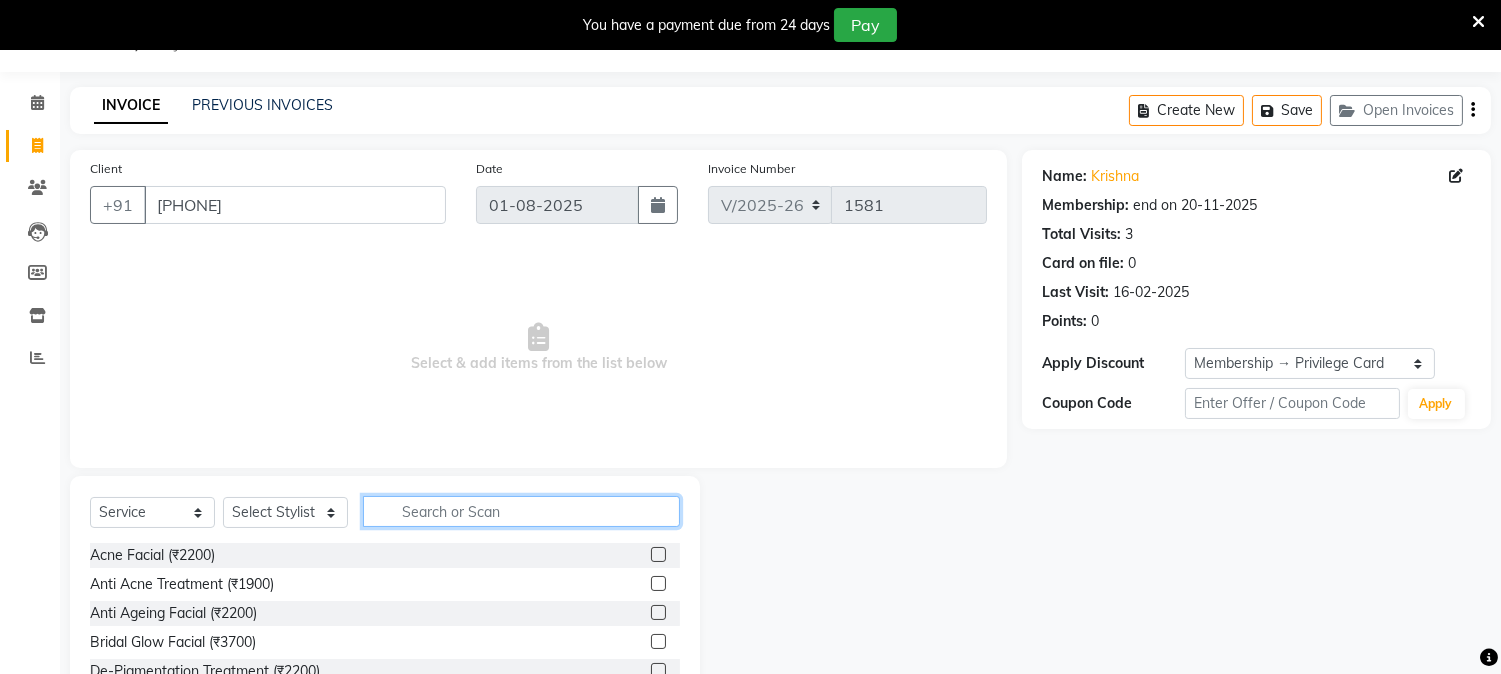 click 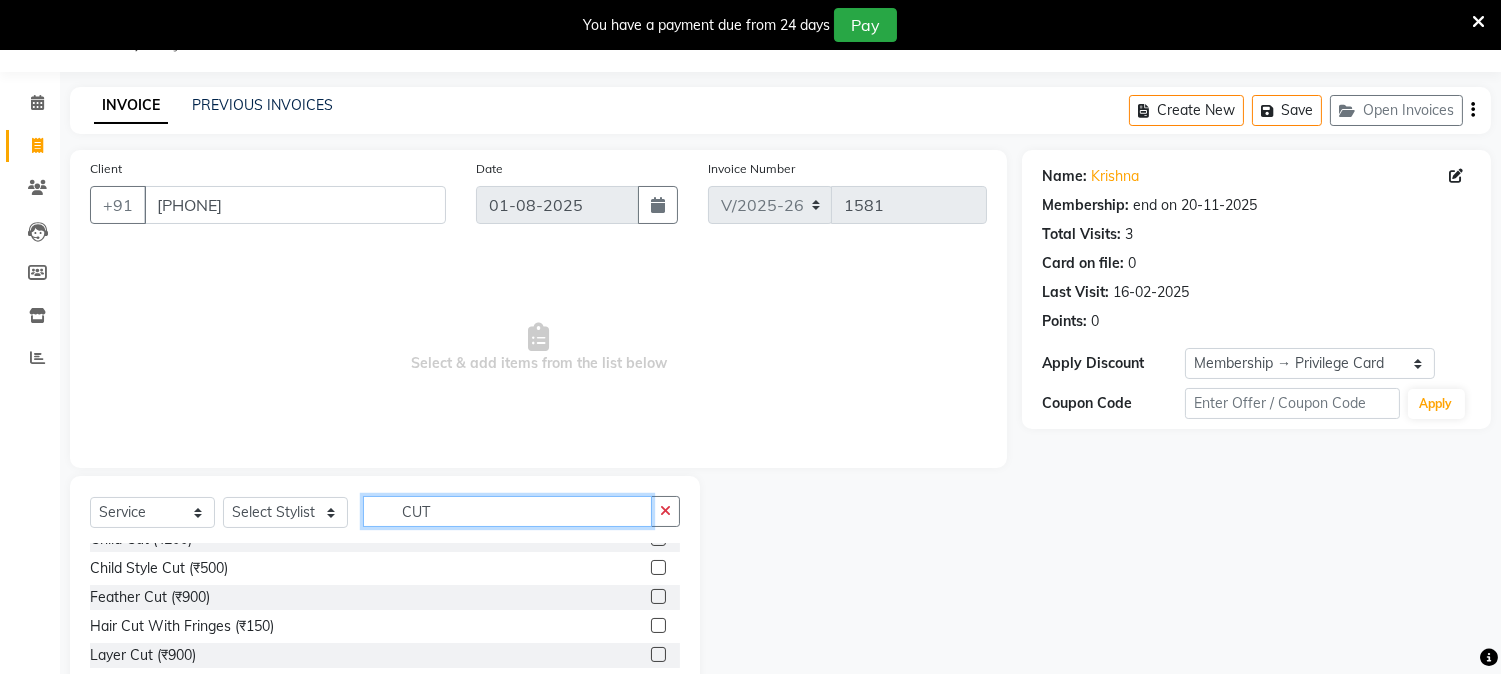 scroll, scrollTop: 61, scrollLeft: 0, axis: vertical 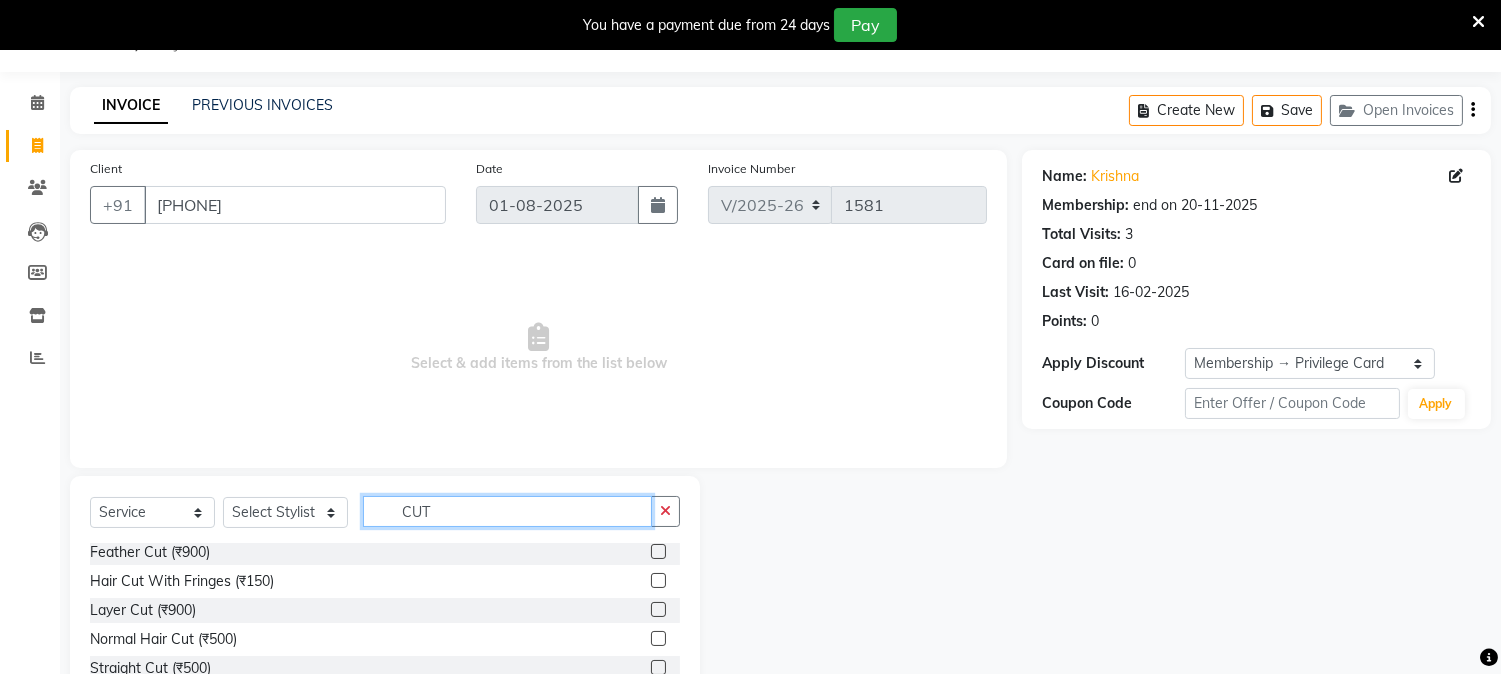 type on "CUT" 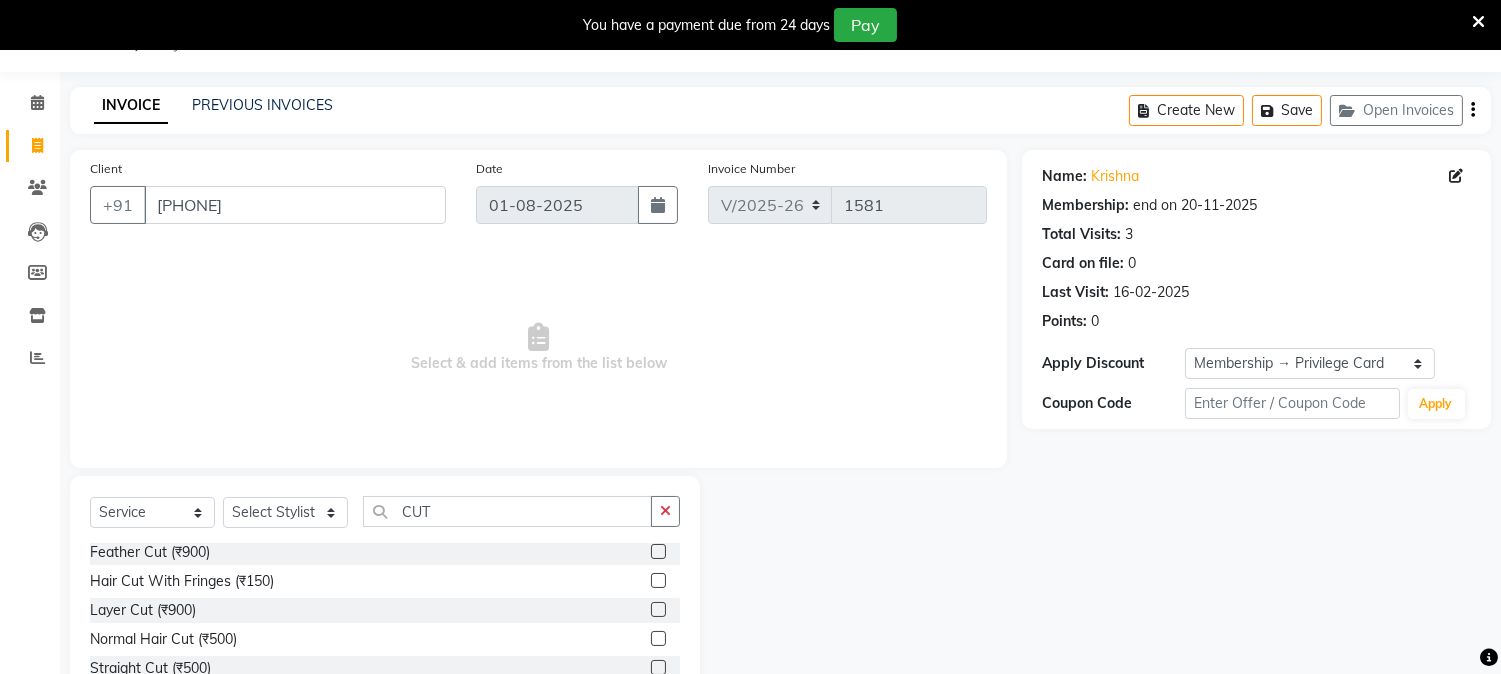 click 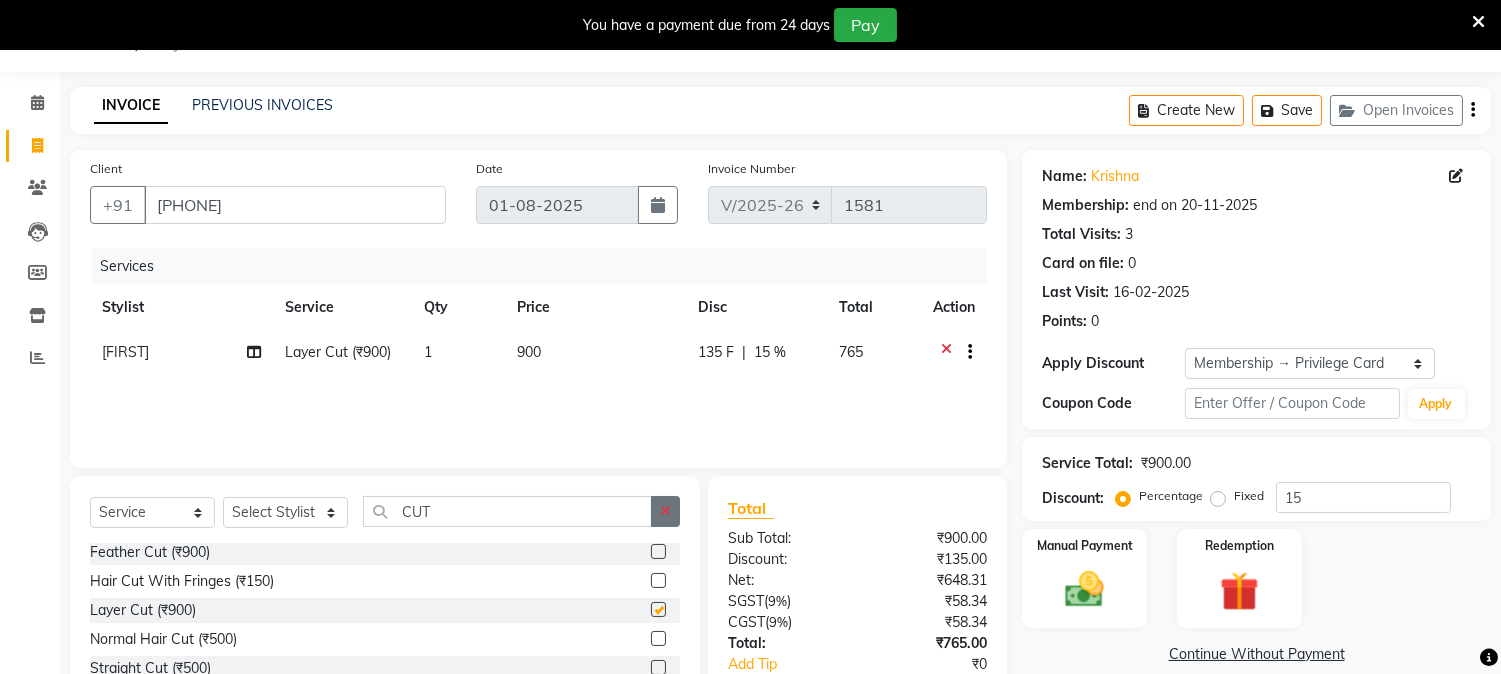checkbox on "false" 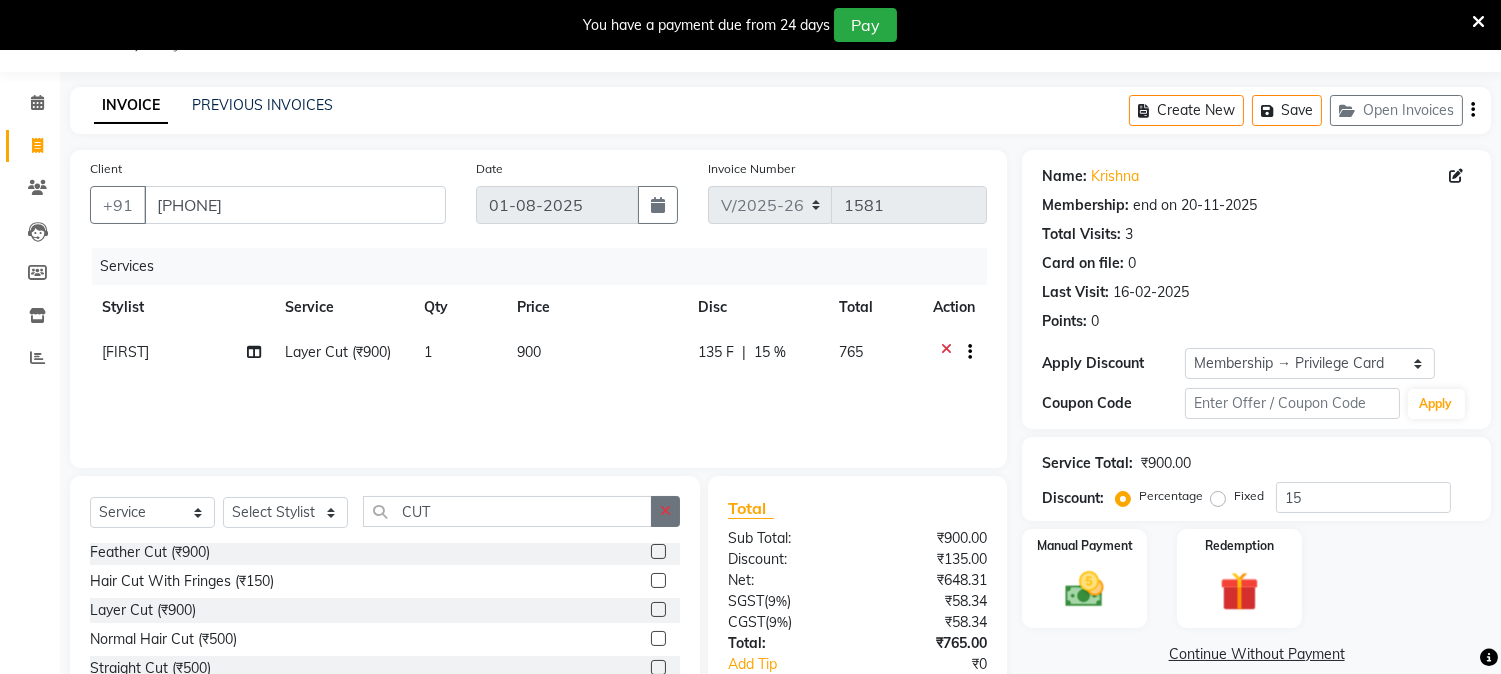 click 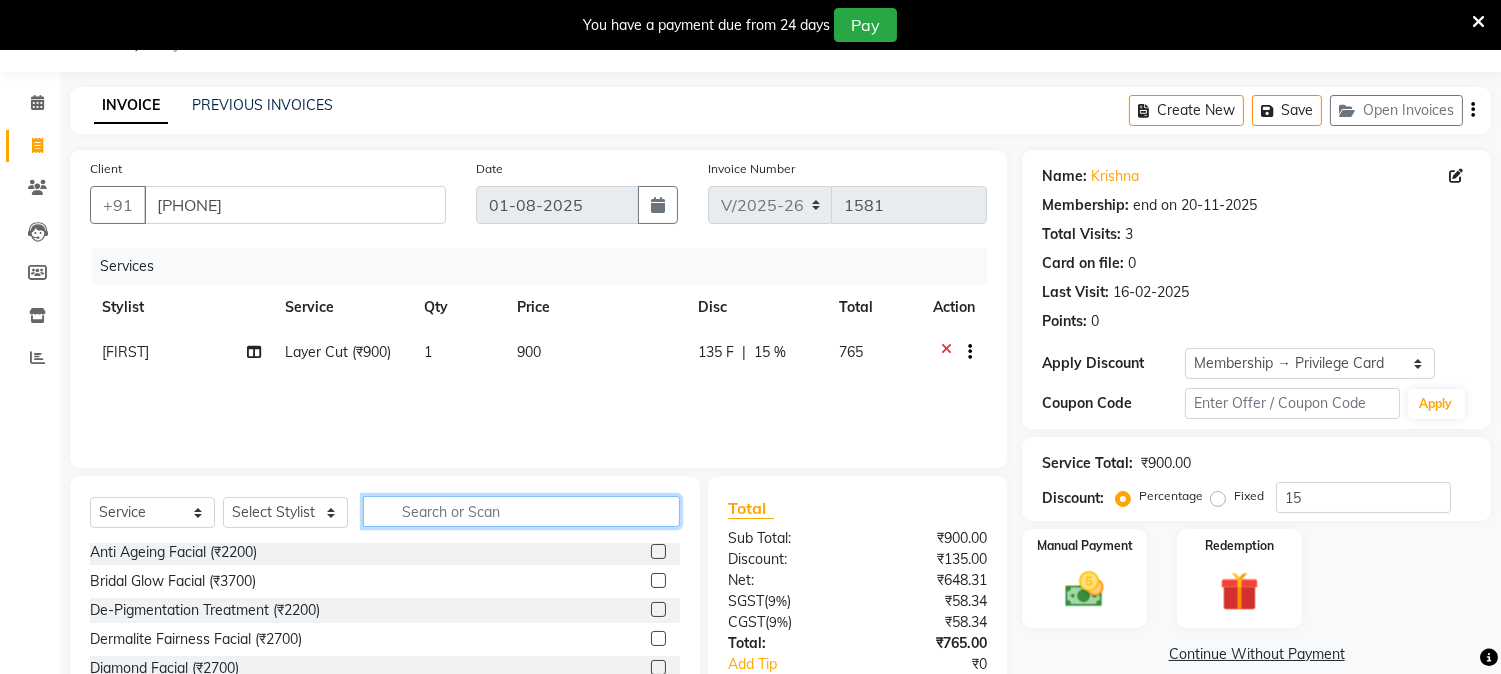 click 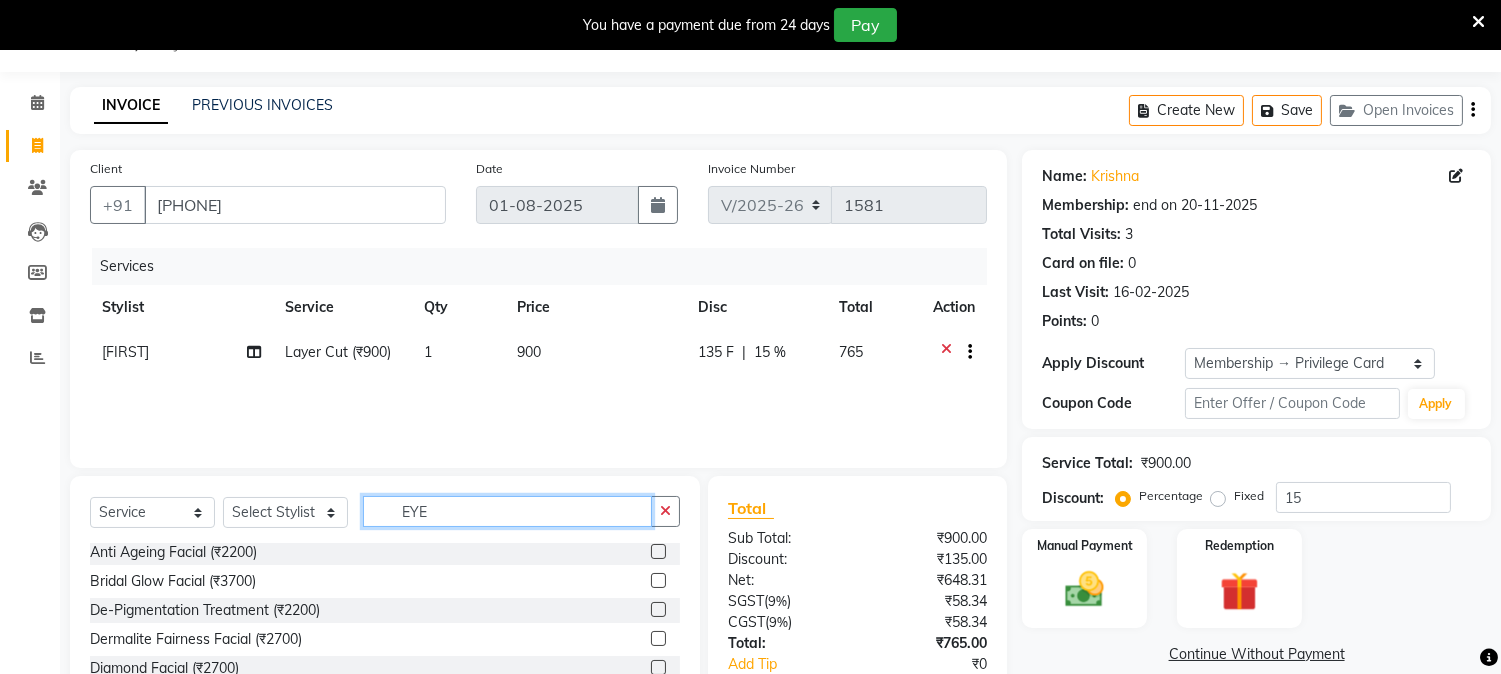 scroll, scrollTop: 0, scrollLeft: 0, axis: both 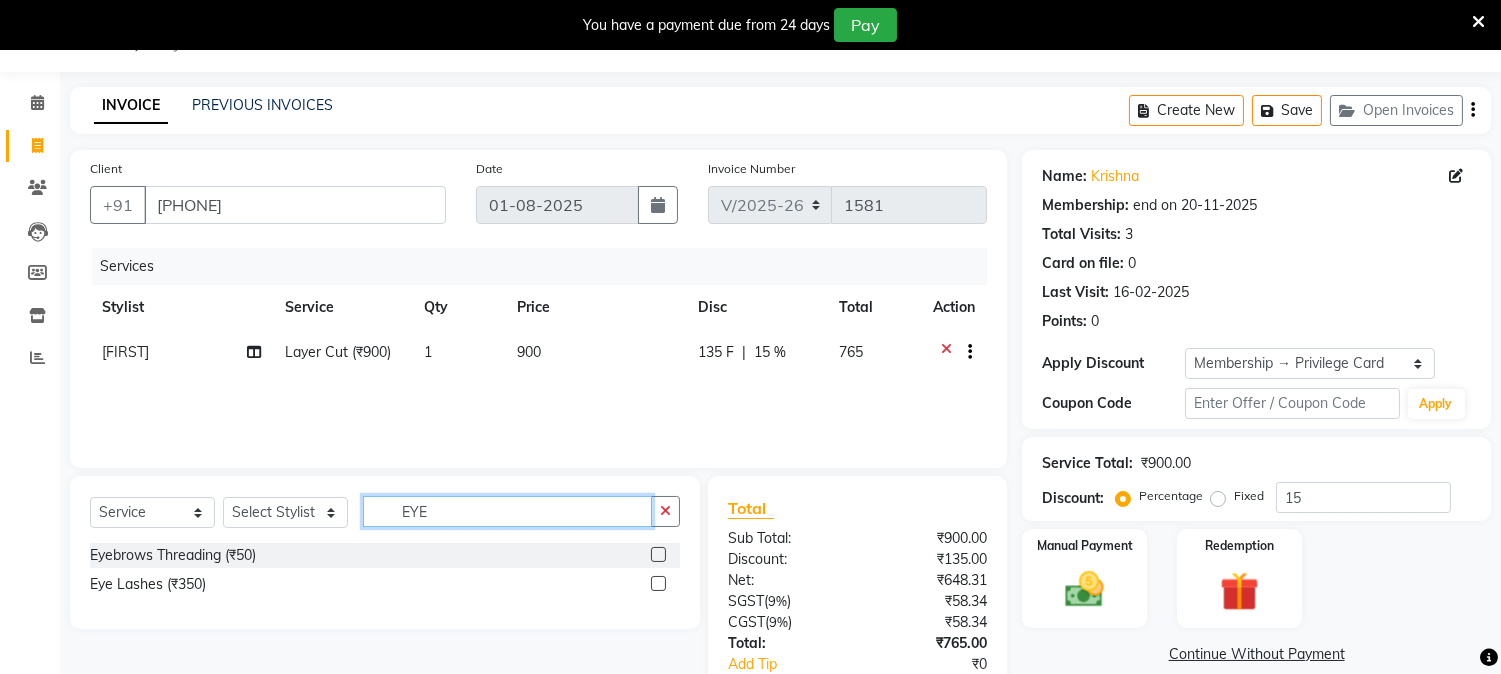 type on "EYE" 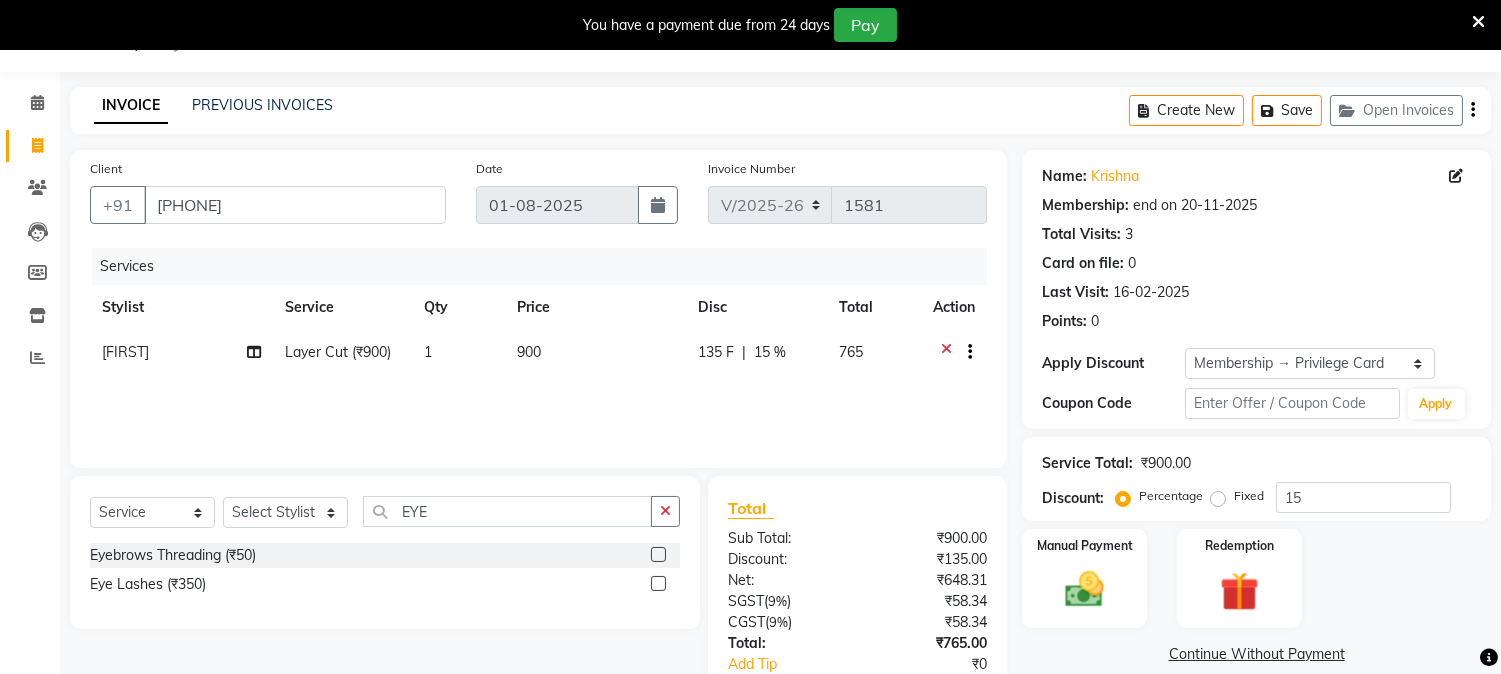 click 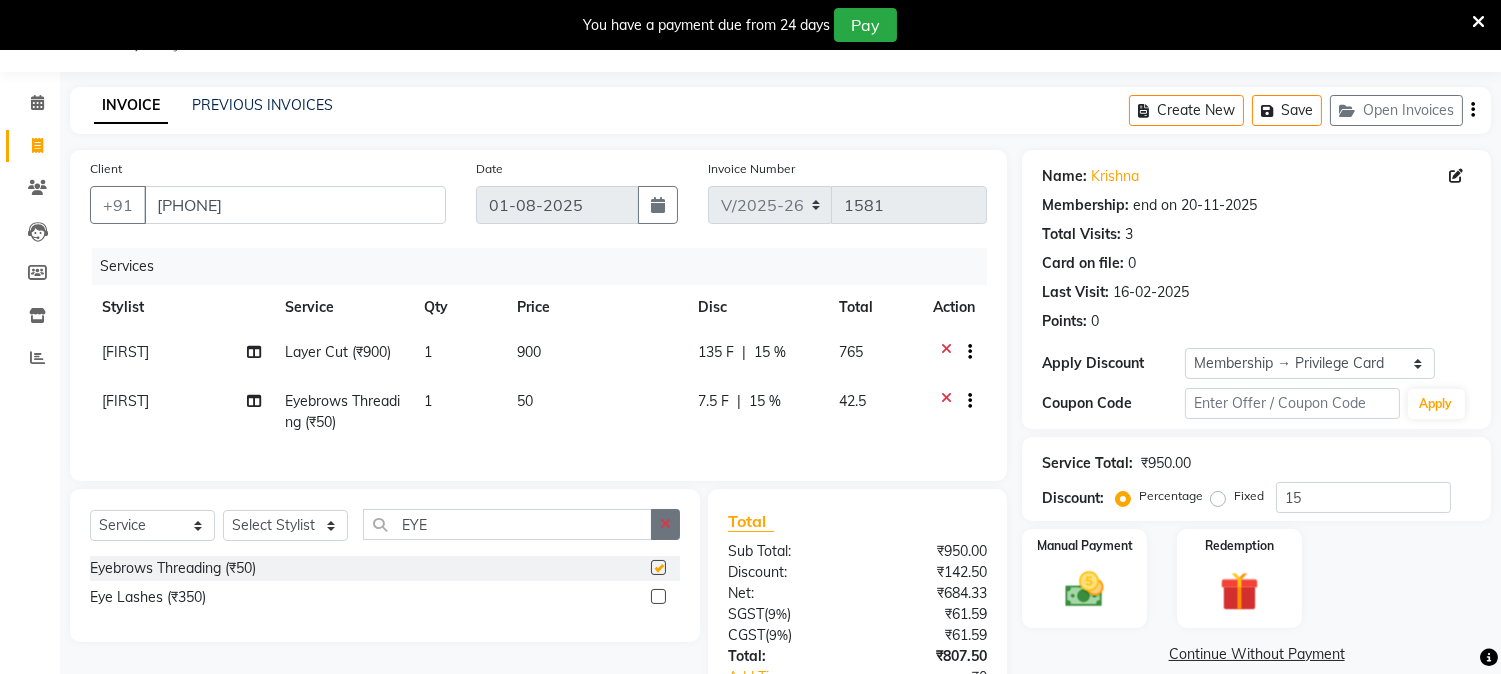 checkbox on "false" 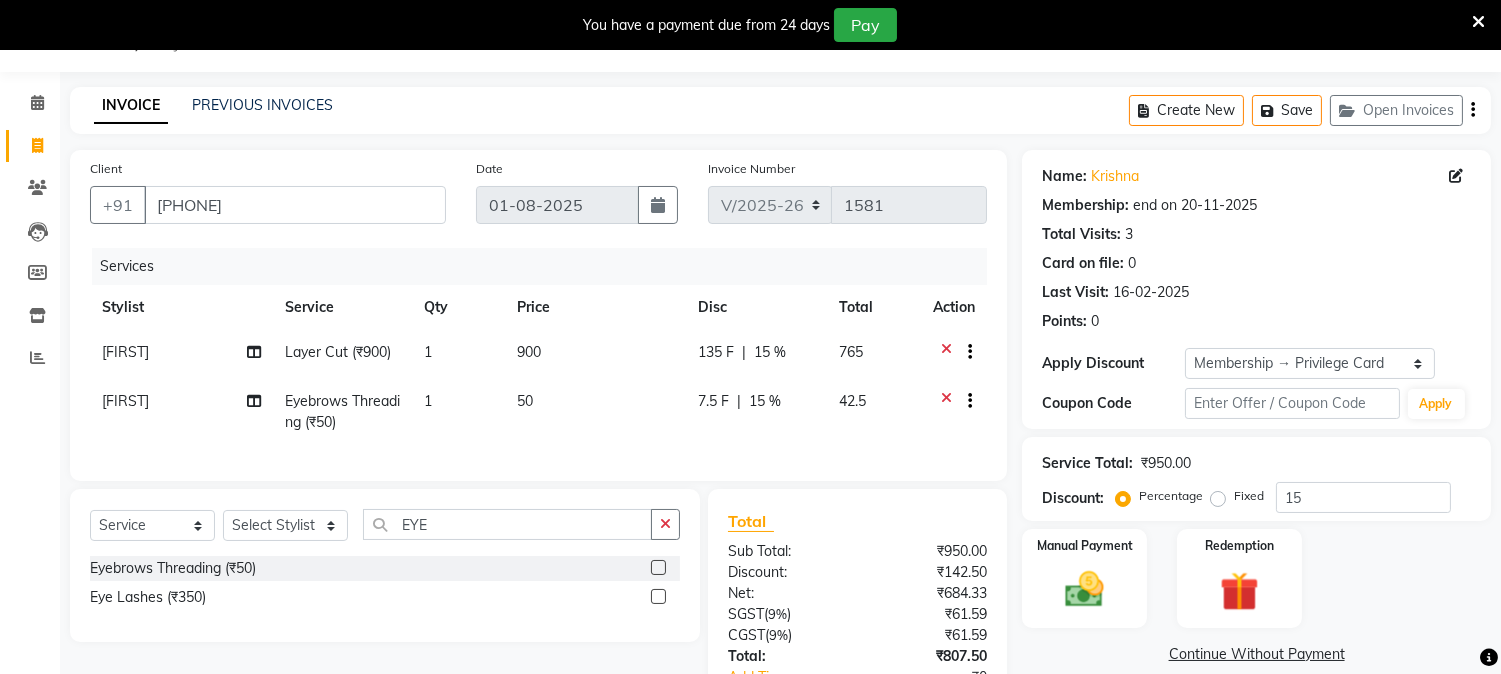 scroll, scrollTop: 226, scrollLeft: 0, axis: vertical 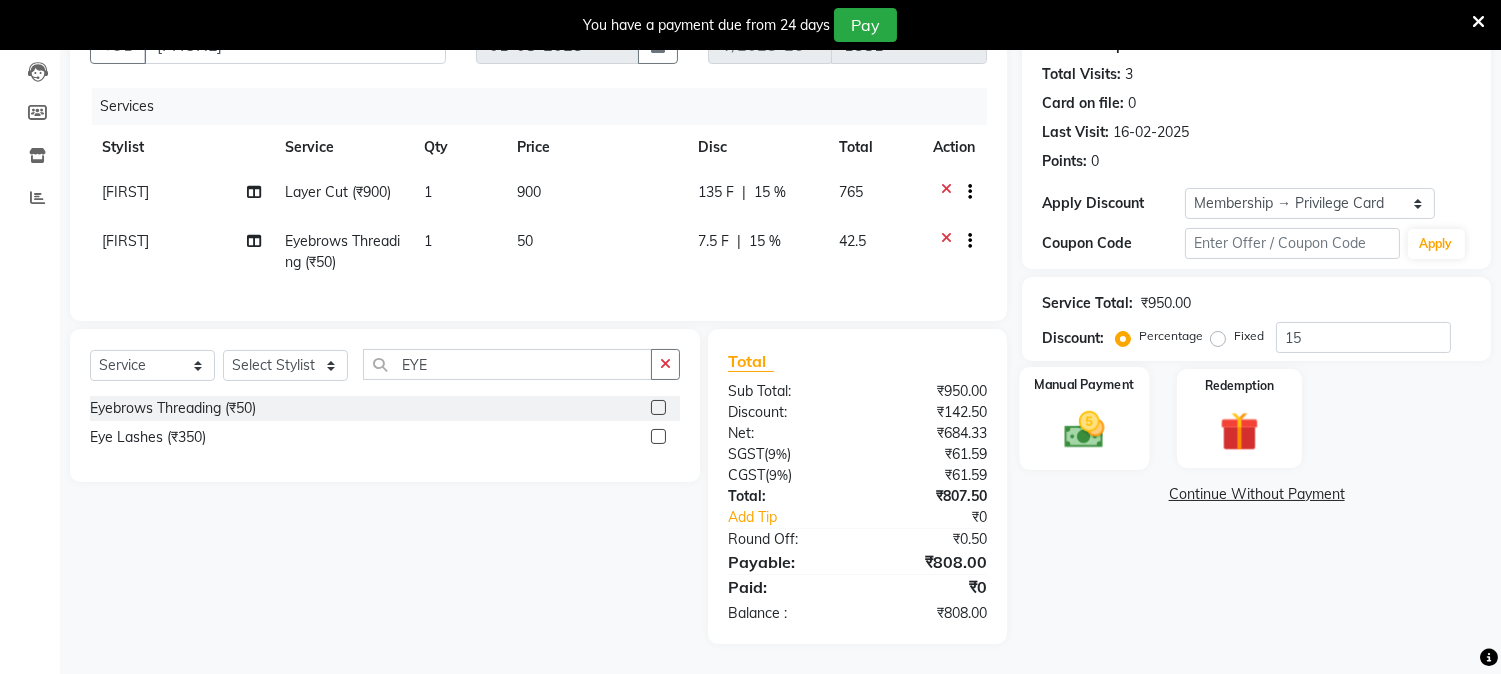 click 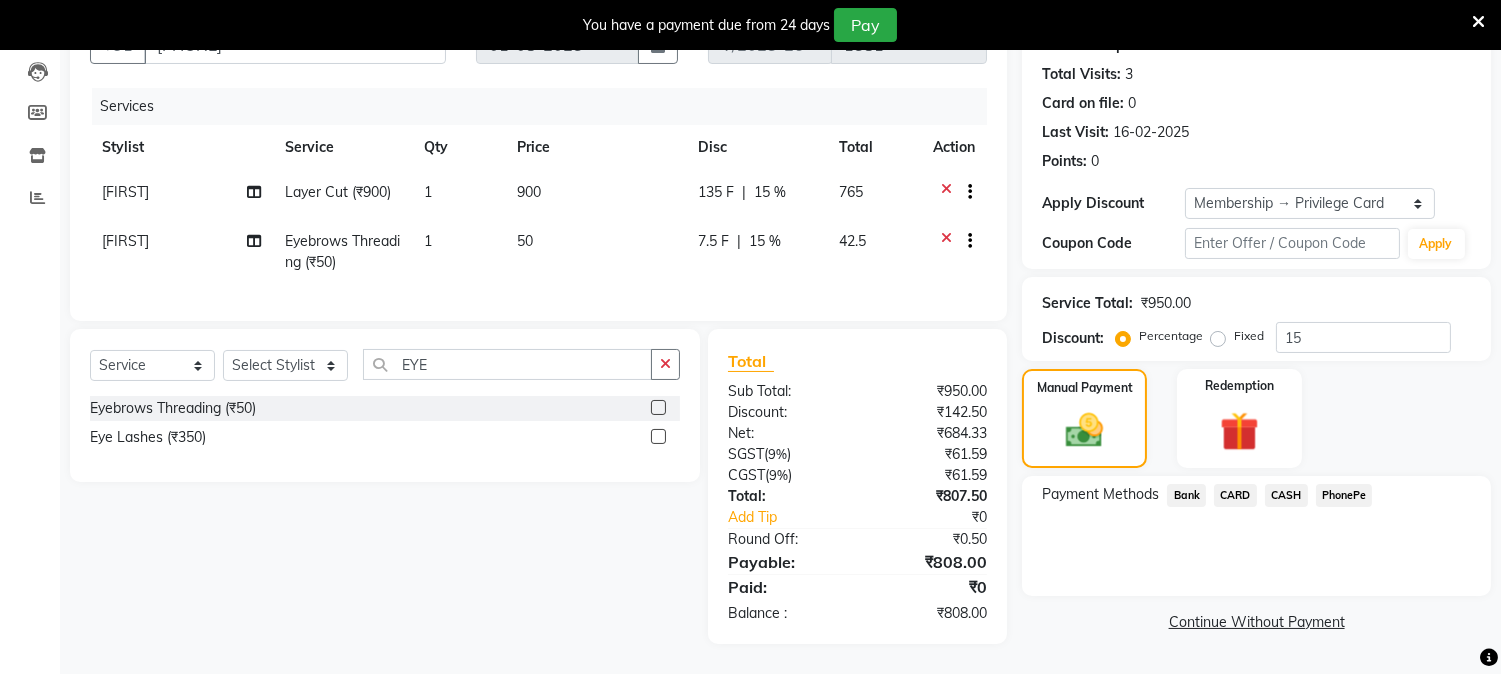 click on "CASH" 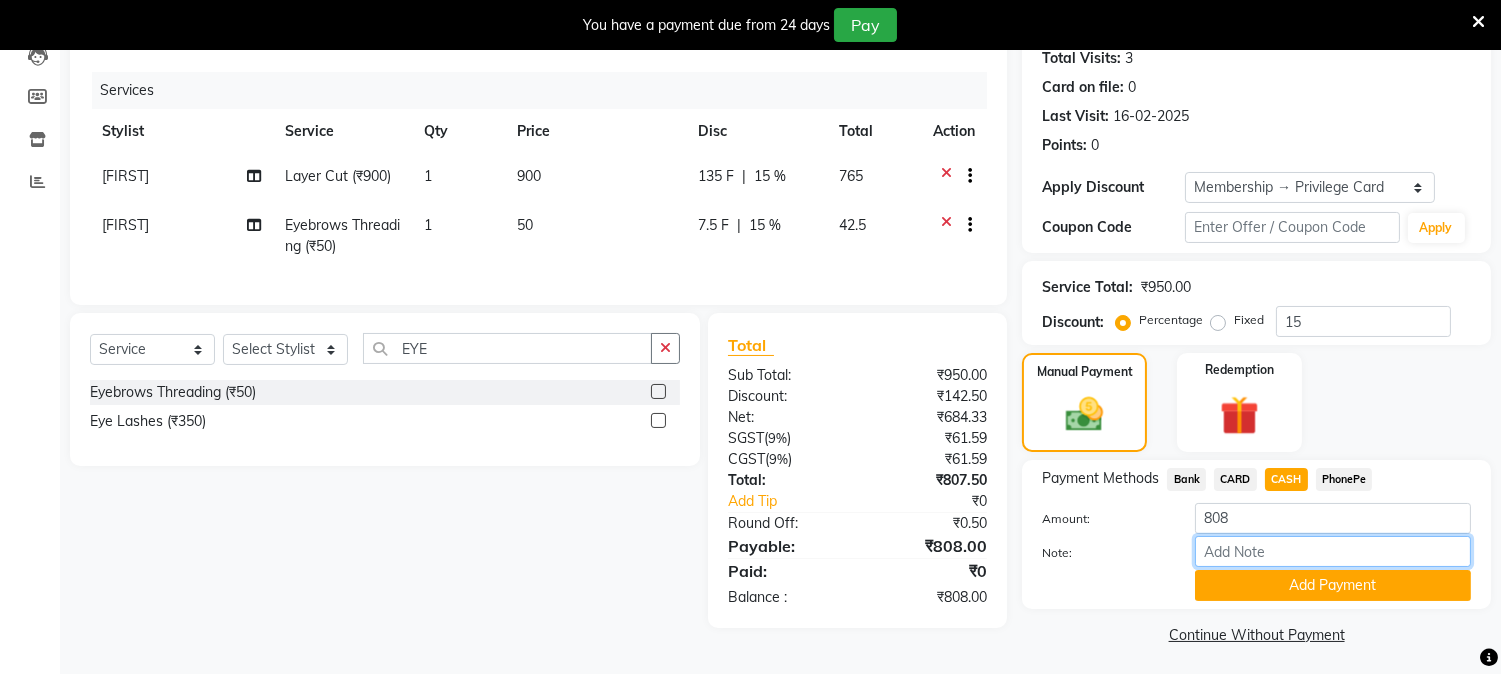 drag, startPoint x: 1277, startPoint y: 546, endPoint x: 1297, endPoint y: 522, distance: 31.241 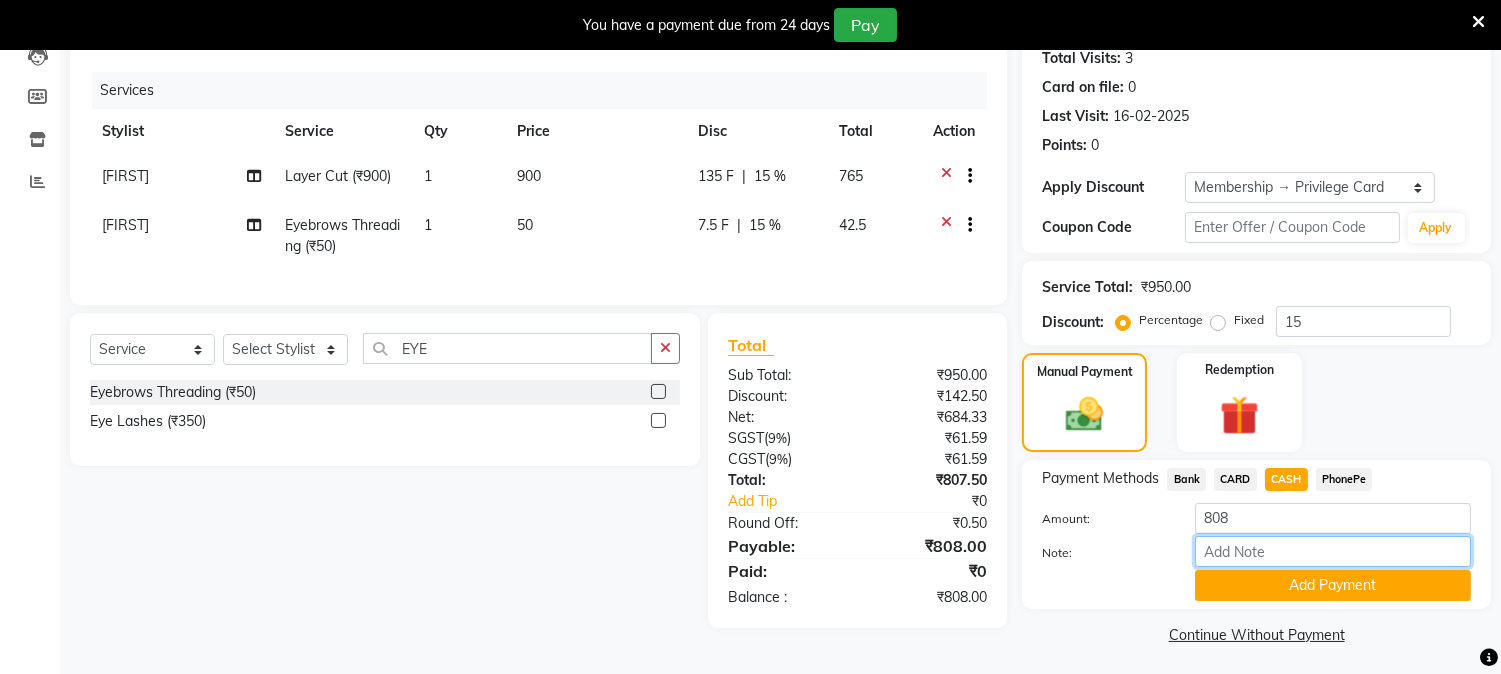 click on "Note:" at bounding box center (1333, 551) 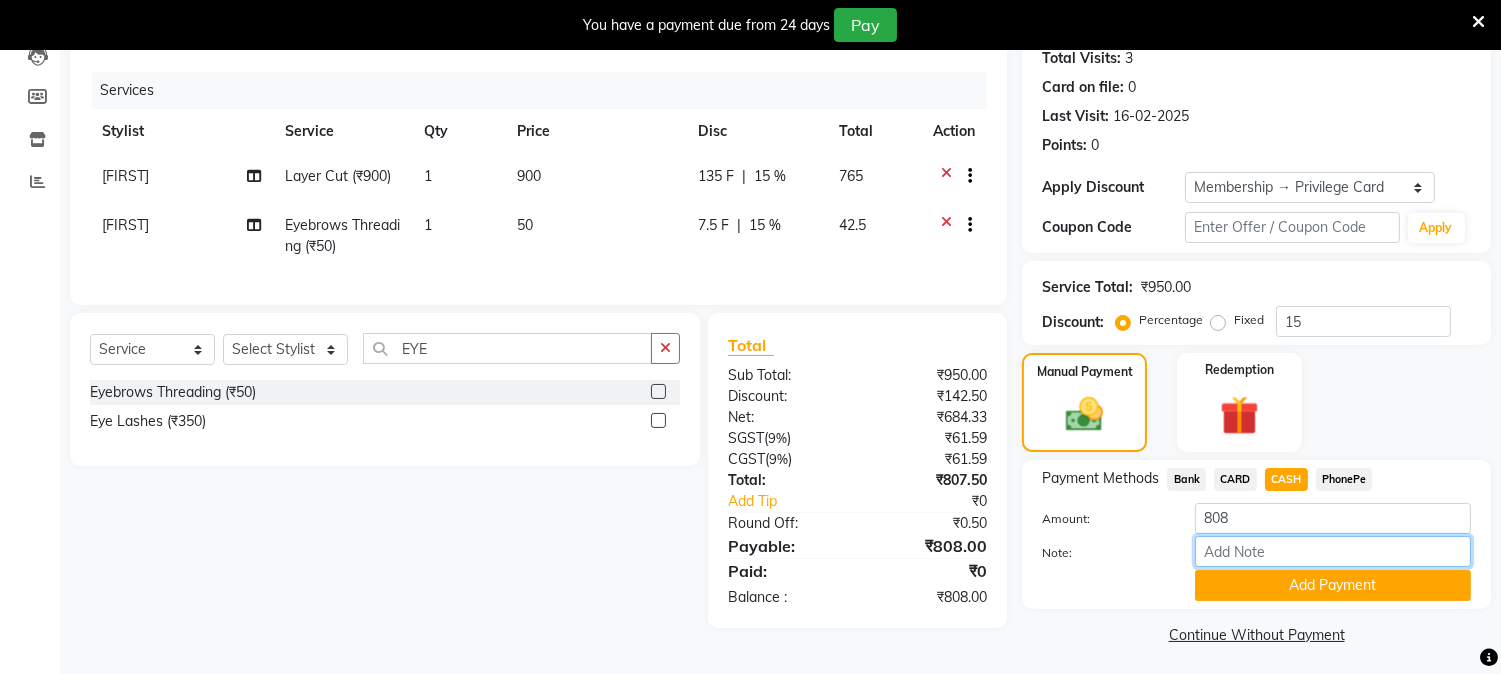 type on "NIGISHA" 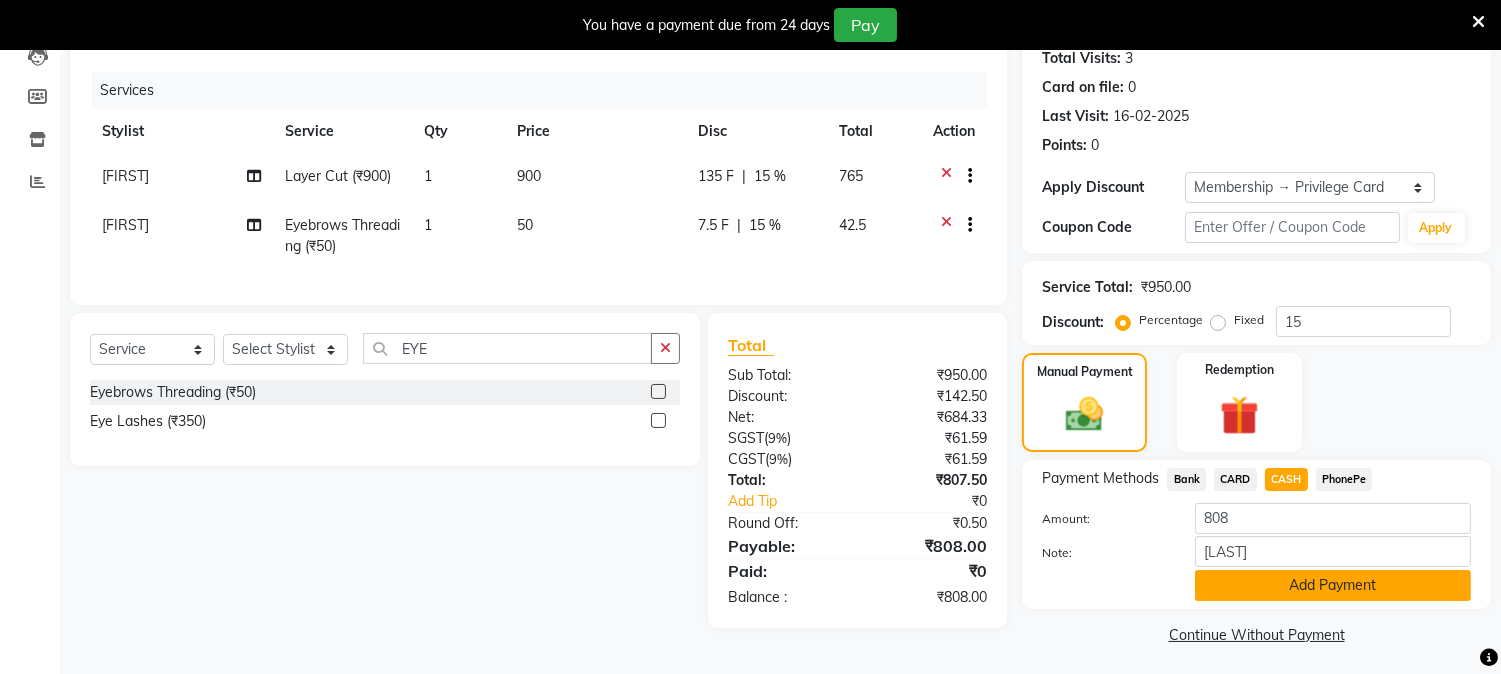 click on "Add Payment" 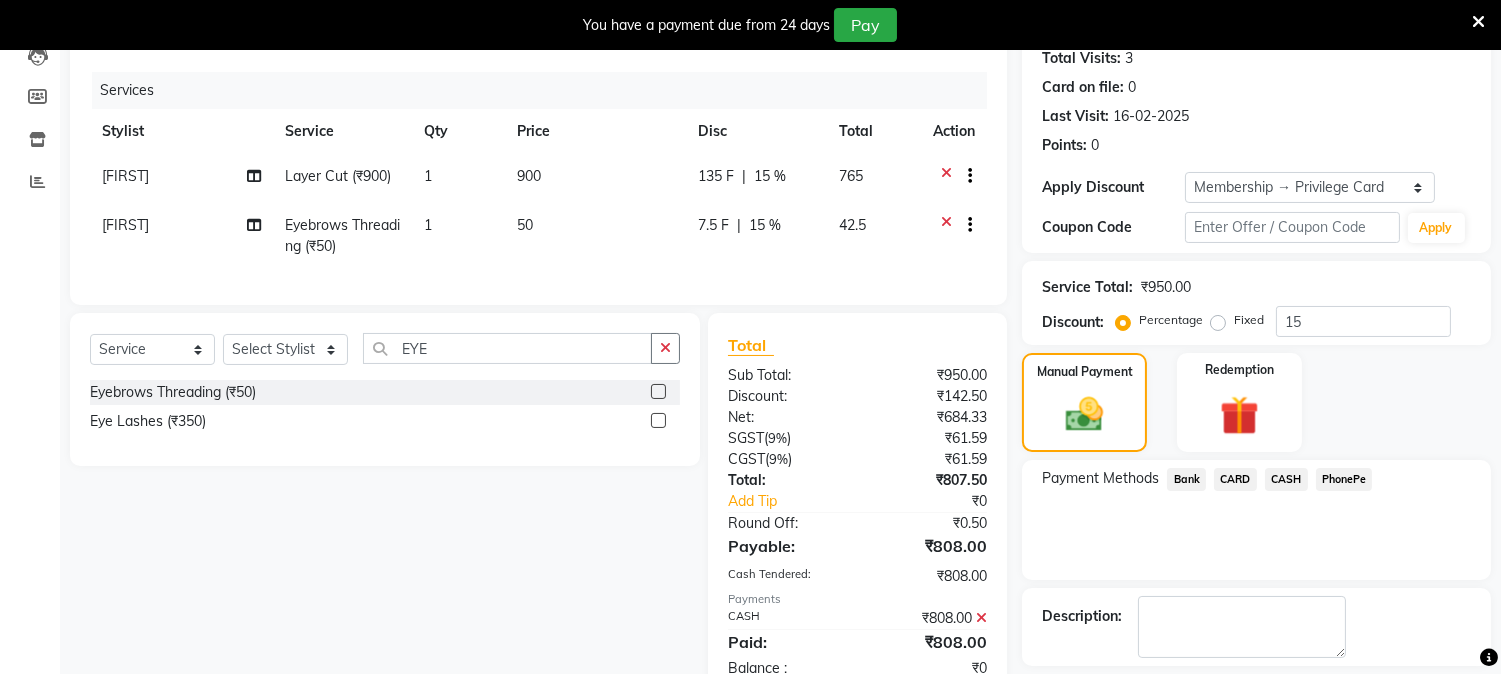scroll, scrollTop: 297, scrollLeft: 0, axis: vertical 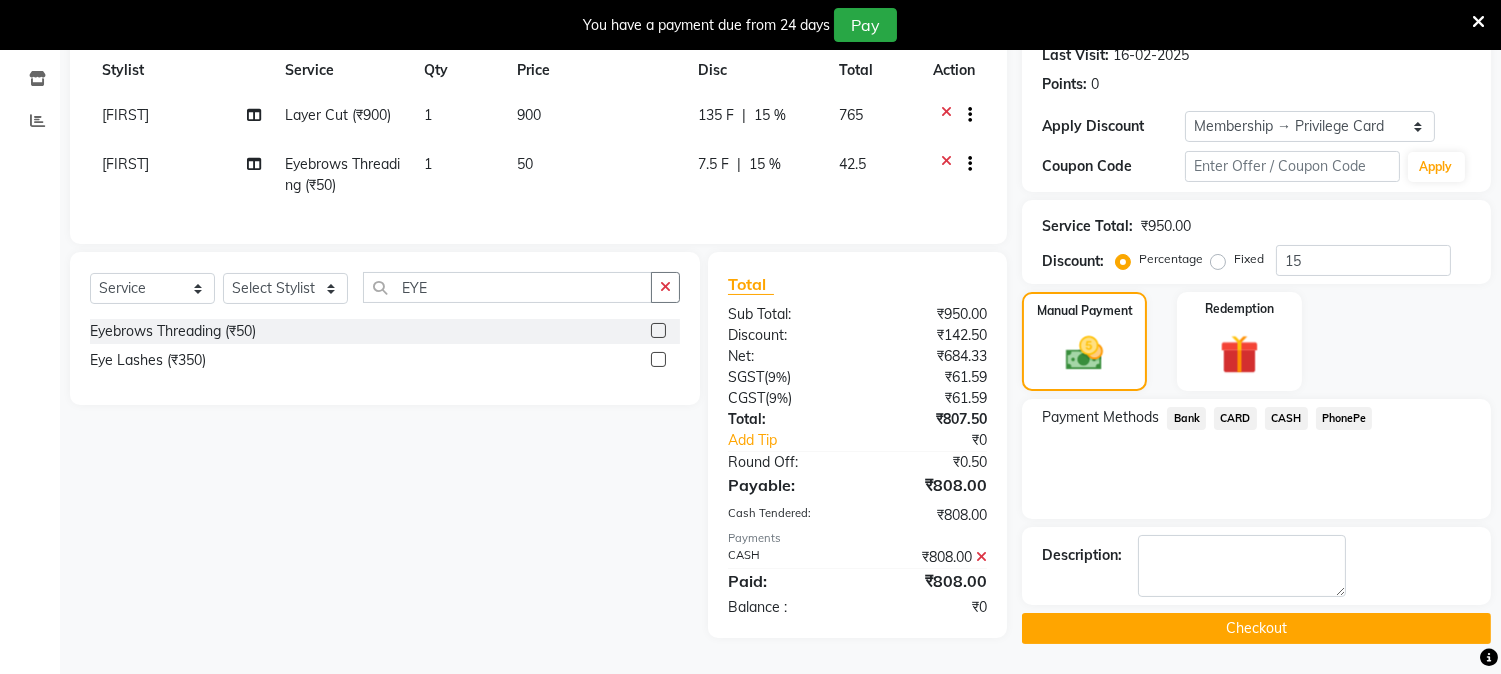 click on "Checkout" 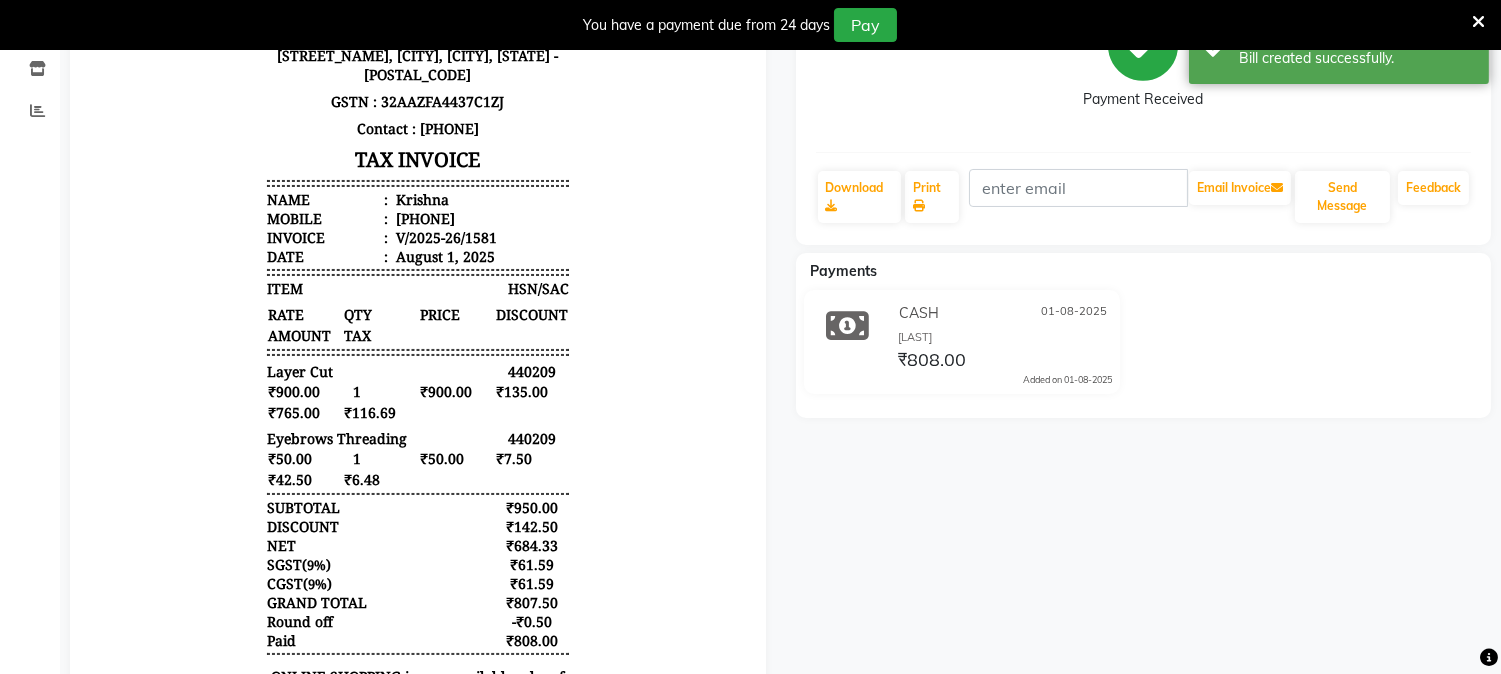 scroll, scrollTop: 0, scrollLeft: 0, axis: both 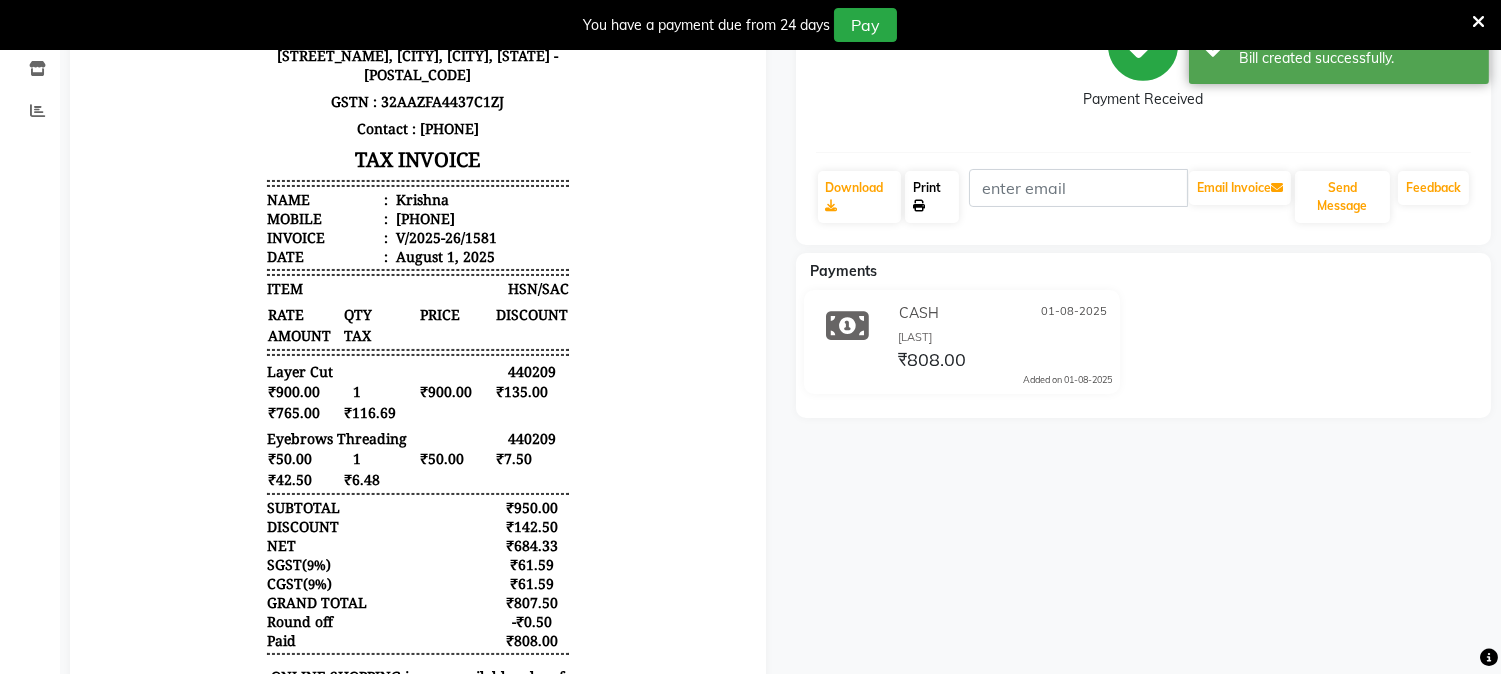 click 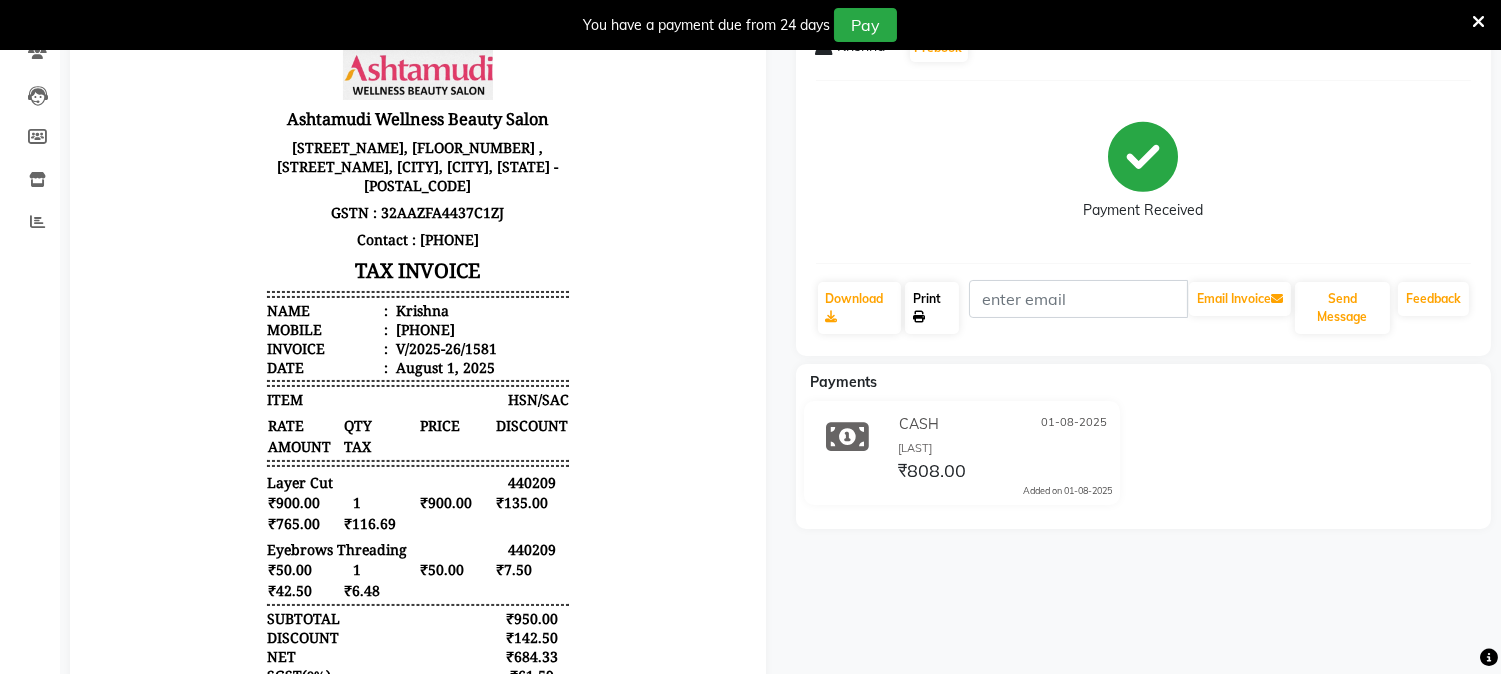 scroll, scrollTop: 0, scrollLeft: 0, axis: both 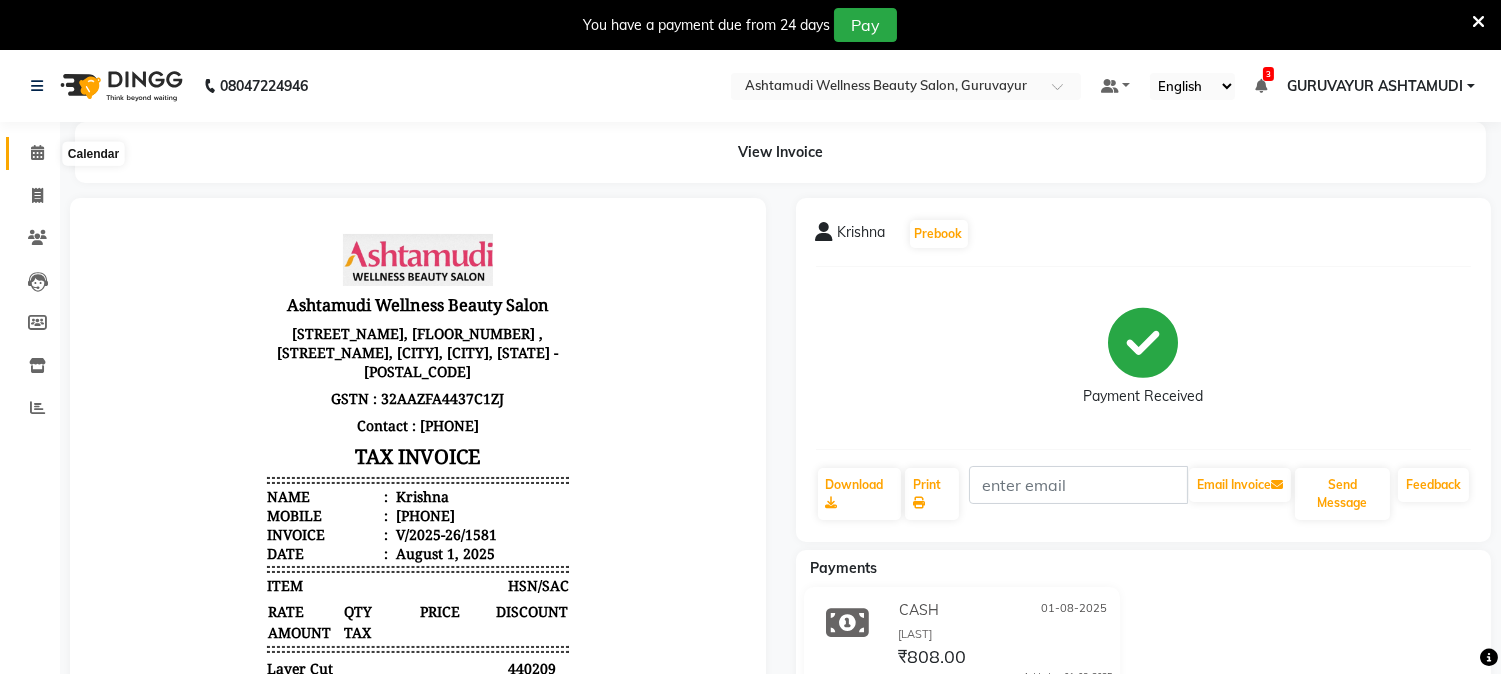 click 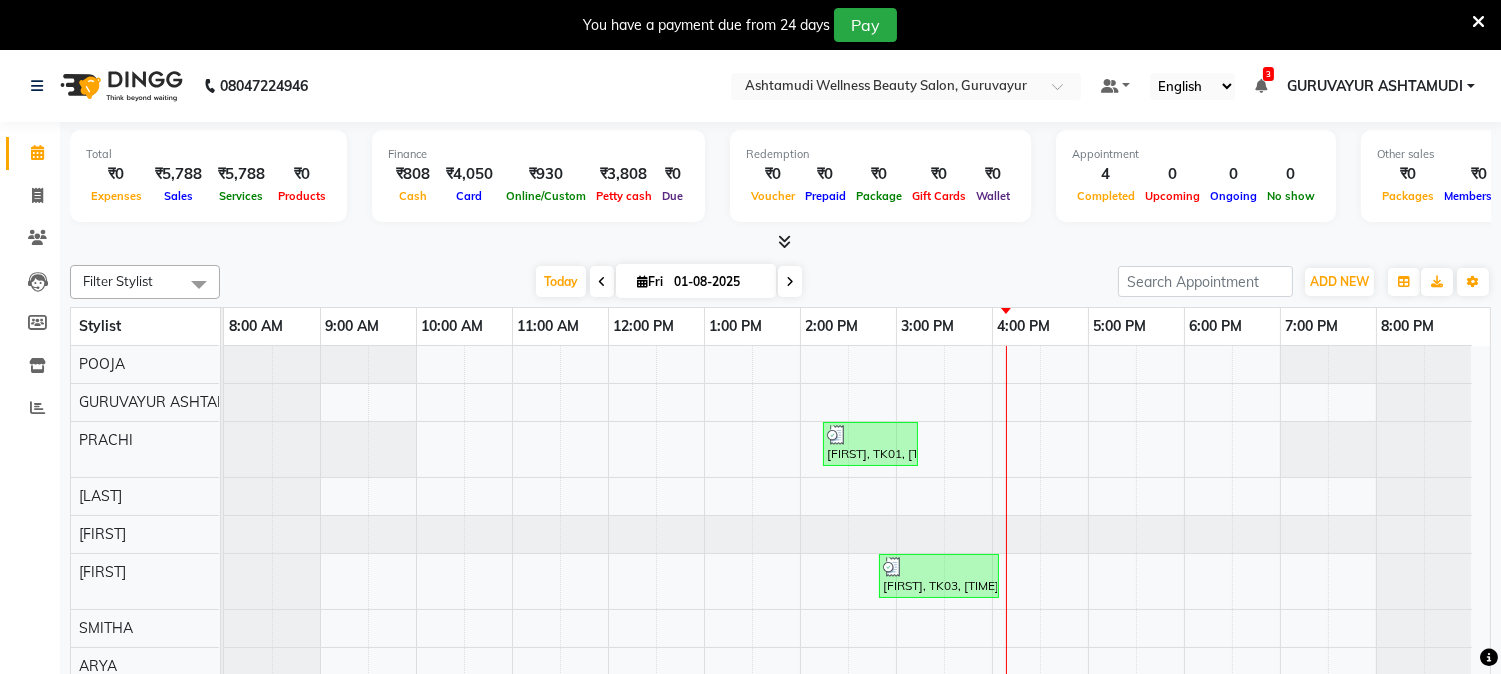 scroll, scrollTop: 133, scrollLeft: 0, axis: vertical 